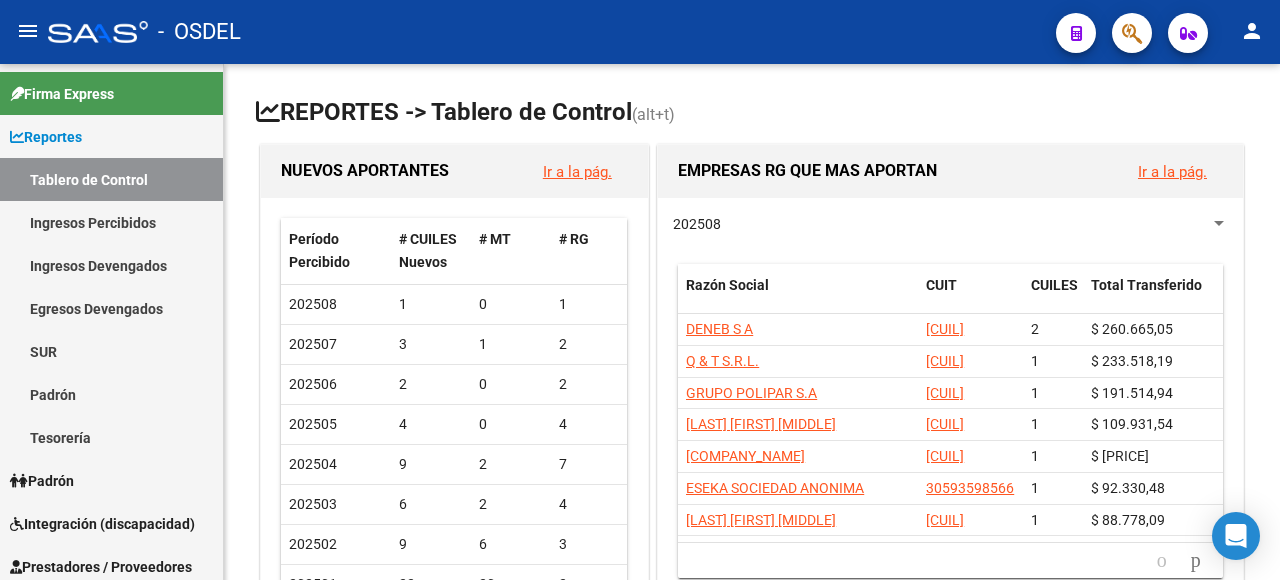 scroll, scrollTop: 0, scrollLeft: 0, axis: both 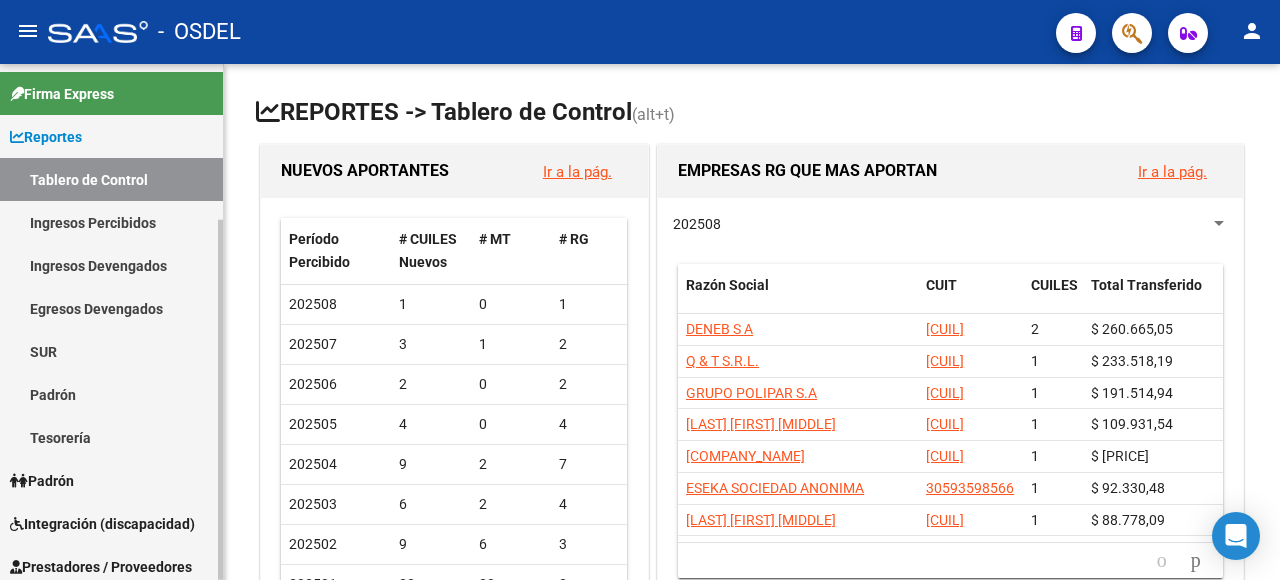 click on "Padrón" at bounding box center (111, 480) 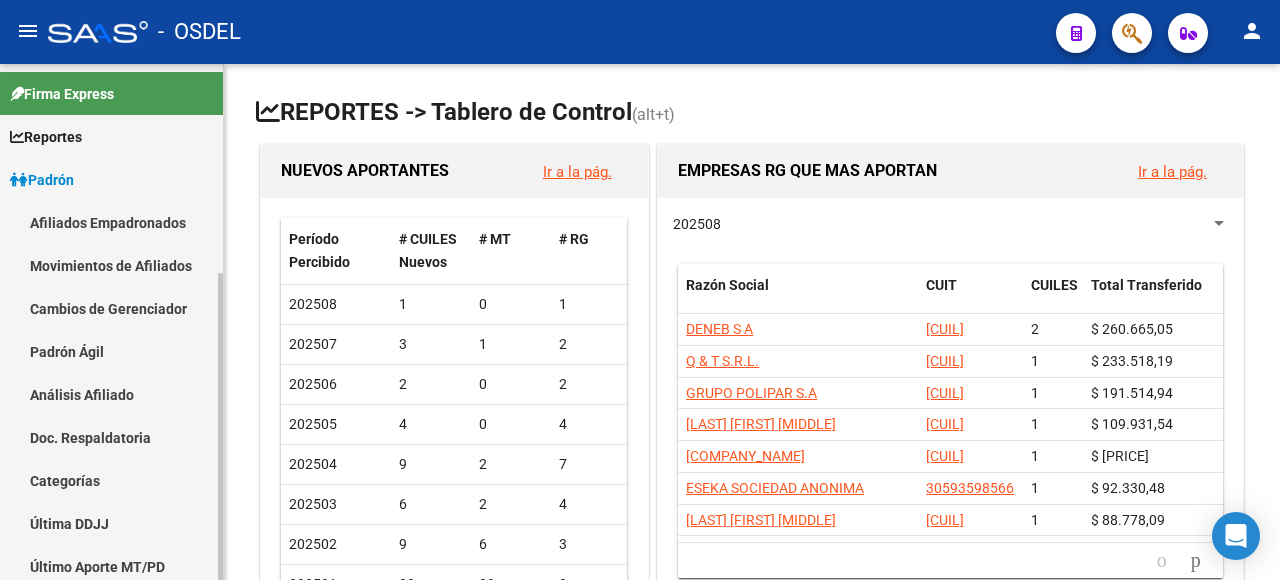 click on "Análisis Afiliado" at bounding box center (111, 394) 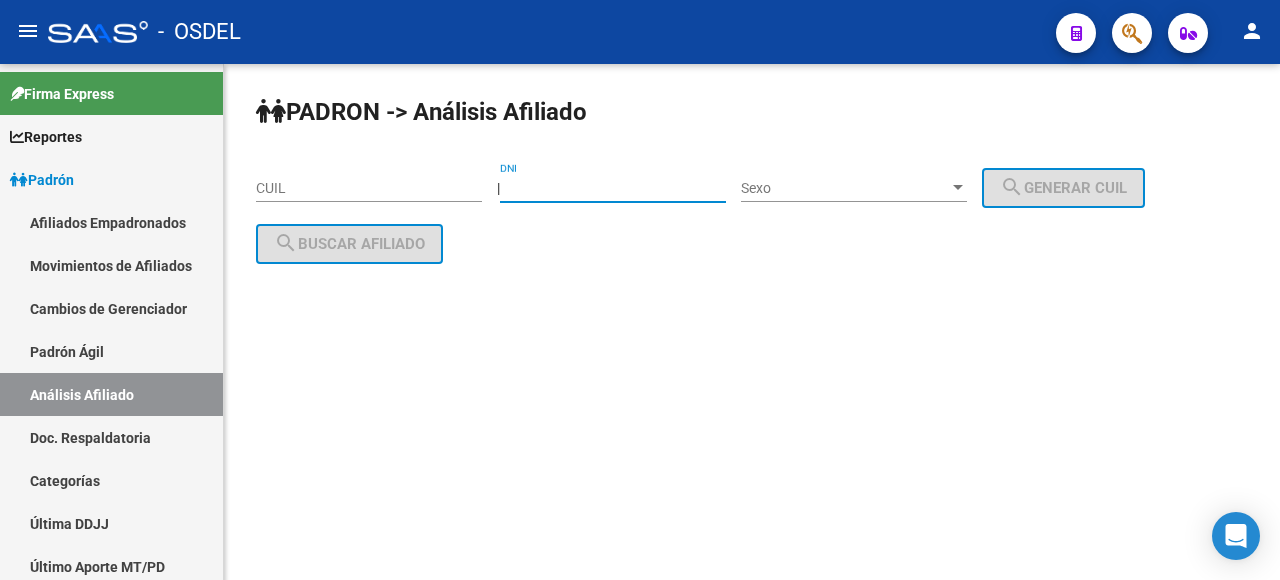 click on "DNI" at bounding box center [613, 188] 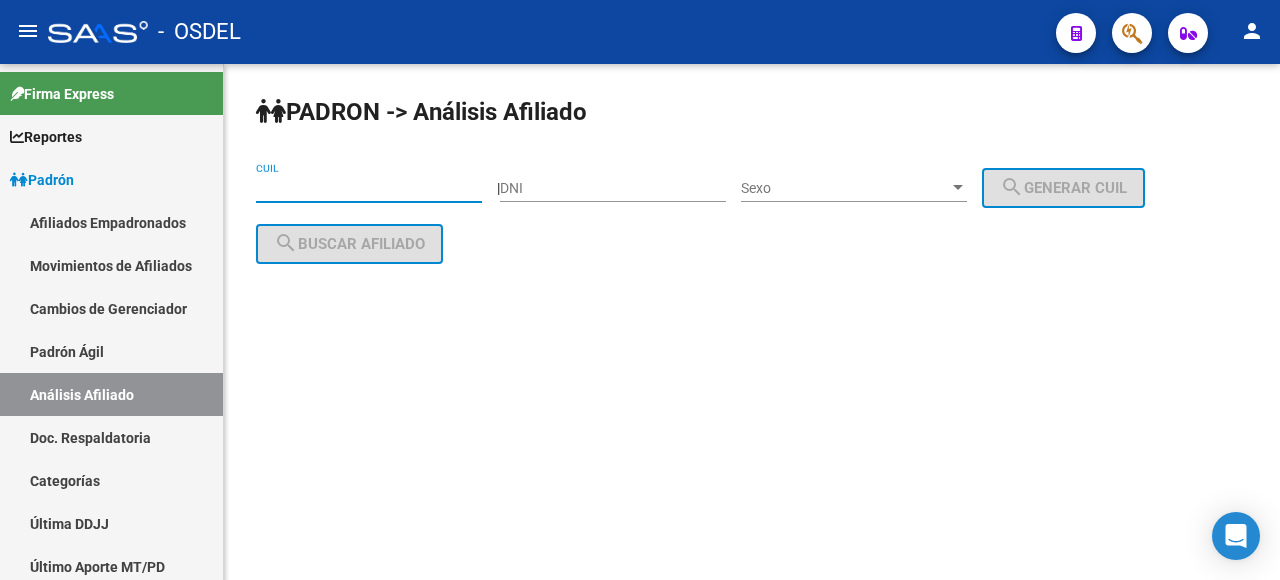 click on "CUIL" at bounding box center [369, 188] 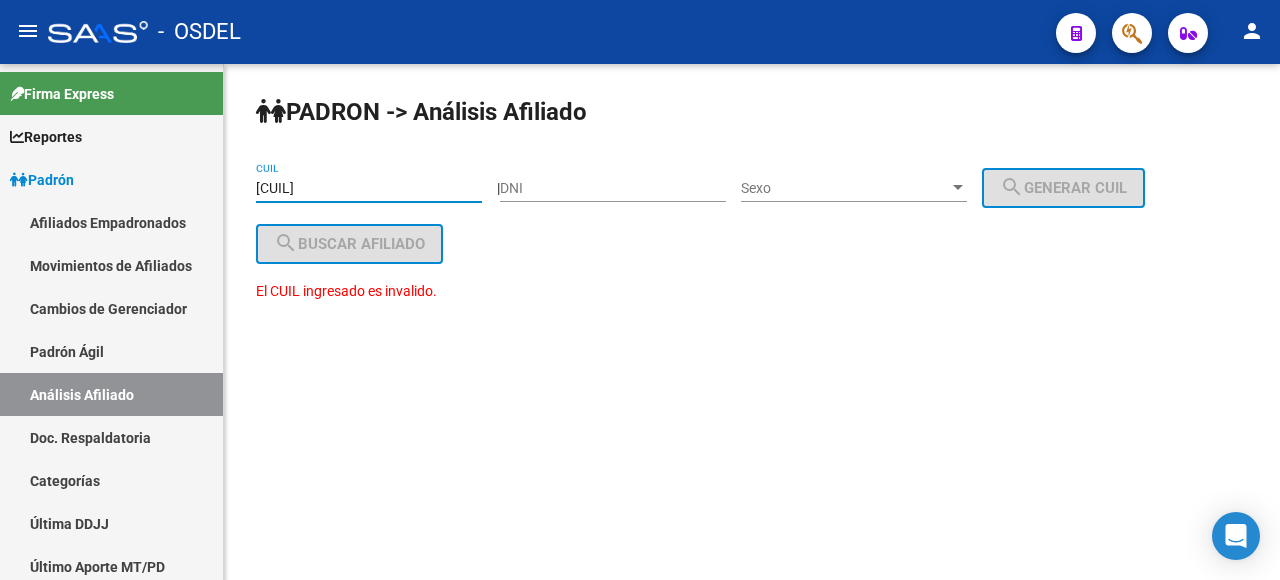 type on "[CUIL]" 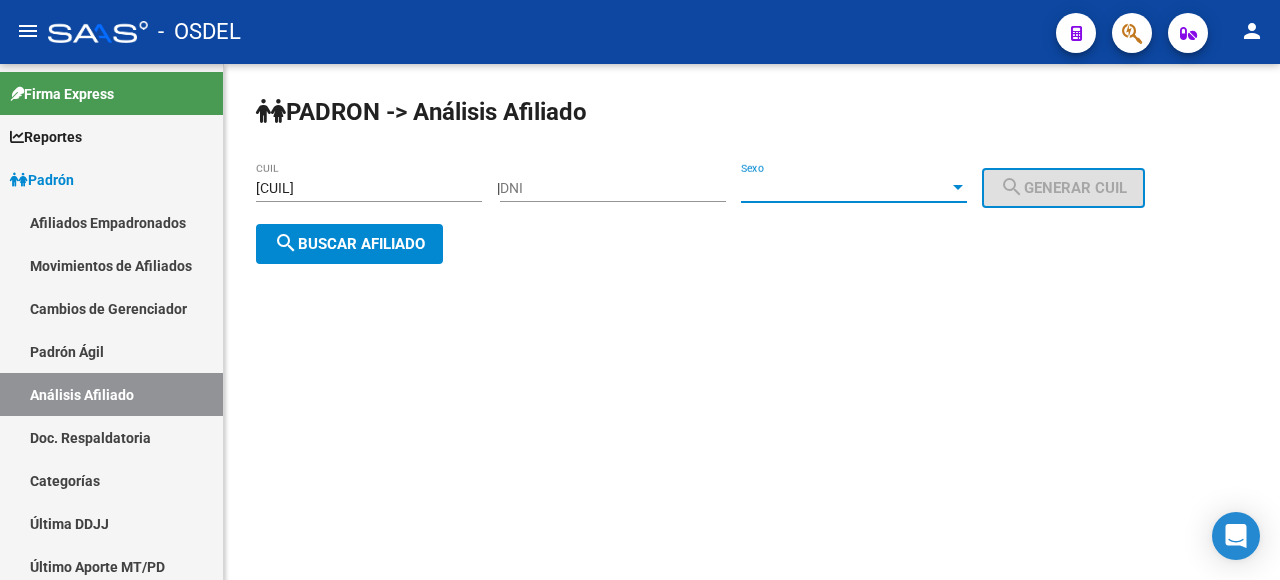 click on "Sexo" at bounding box center [845, 188] 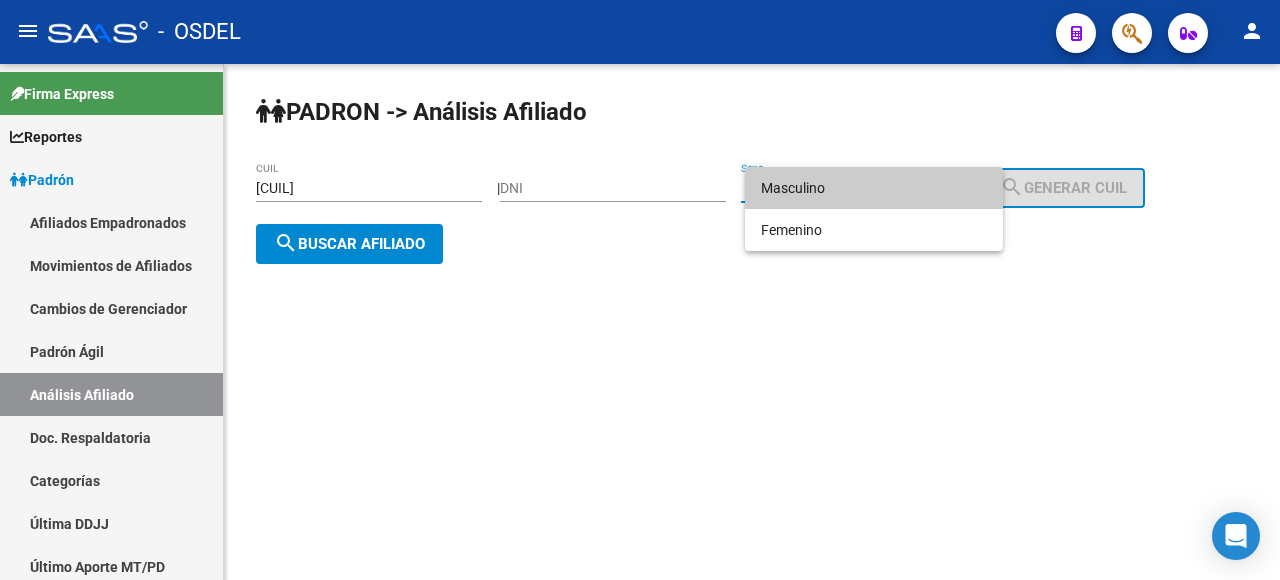 drag, startPoint x: 1086, startPoint y: 255, endPoint x: 533, endPoint y: 272, distance: 553.2612 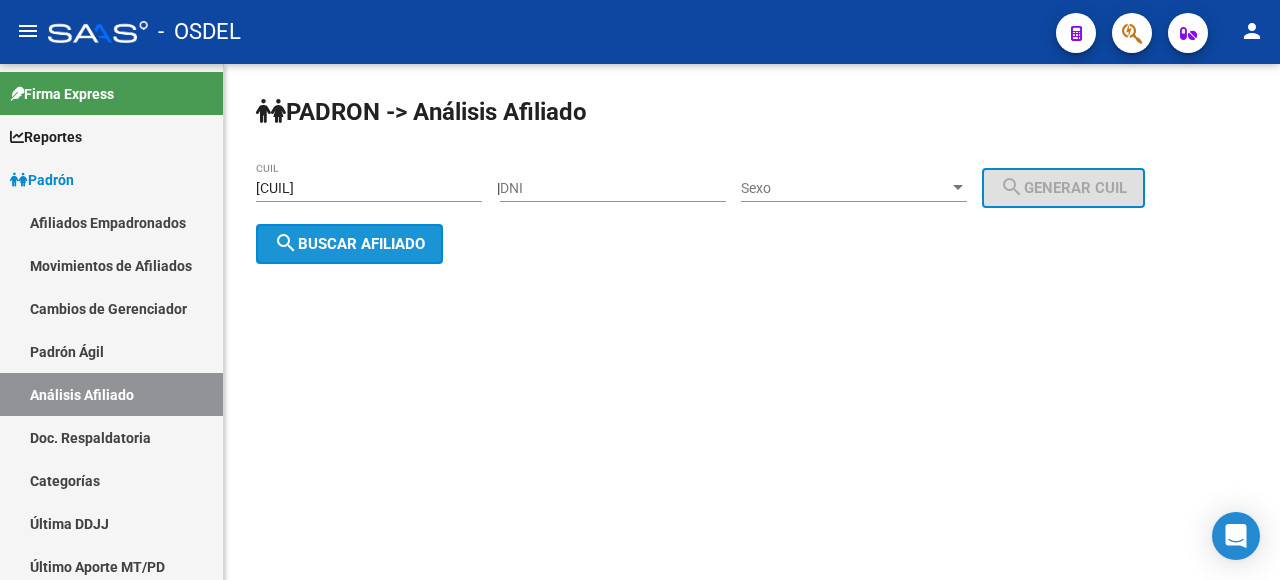 click on "search  Buscar afiliado" 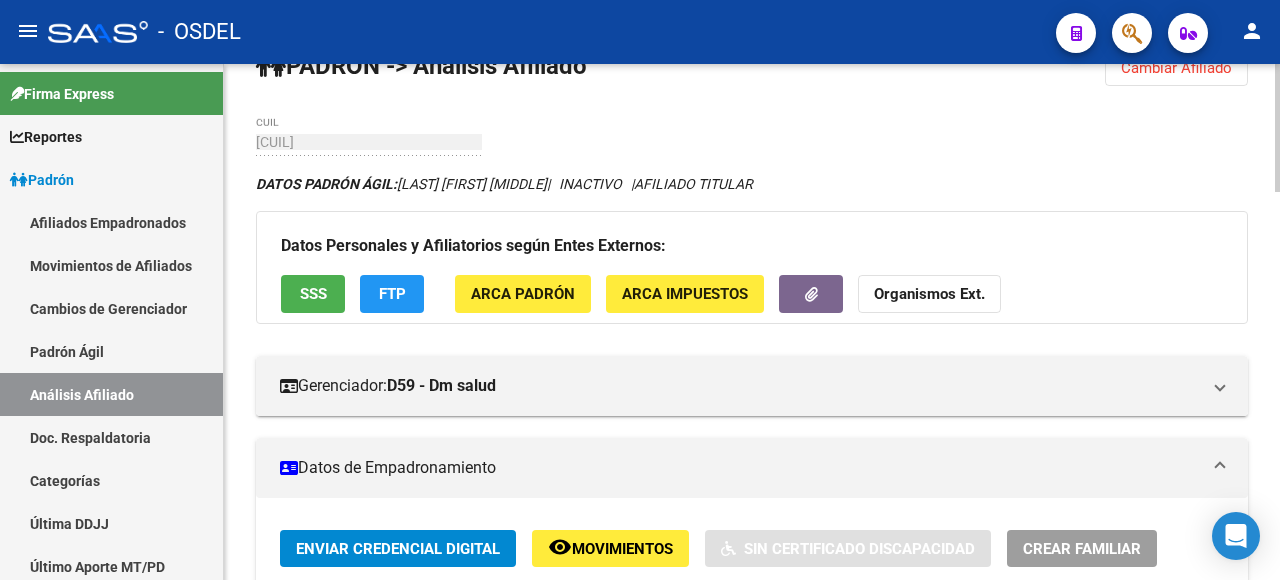 scroll, scrollTop: 0, scrollLeft: 0, axis: both 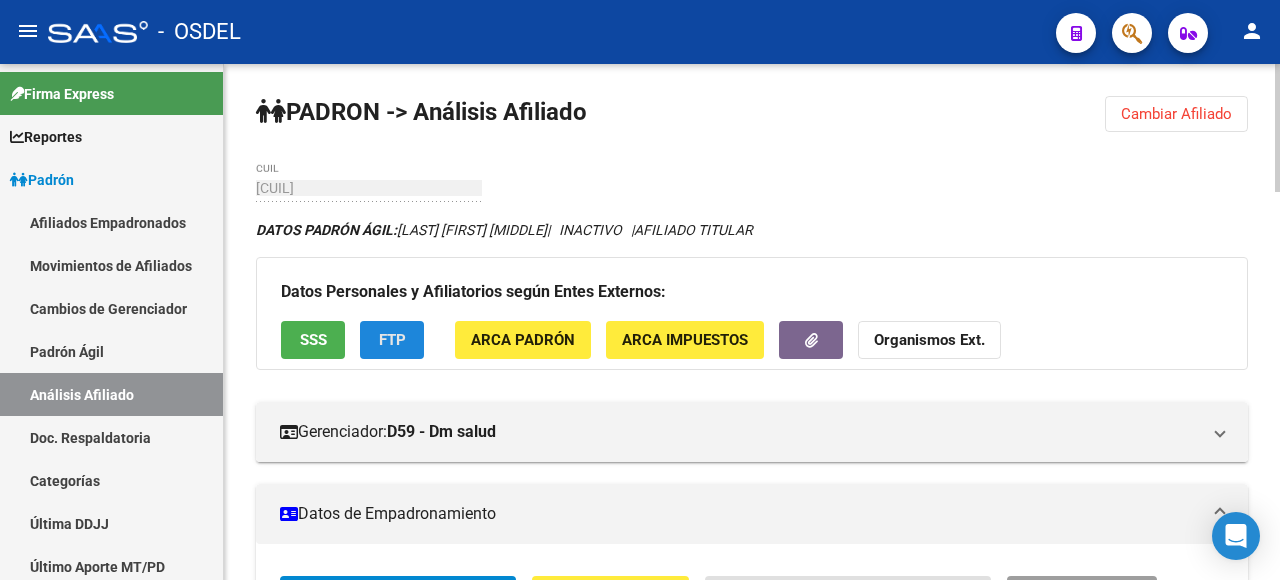 click on "FTP" 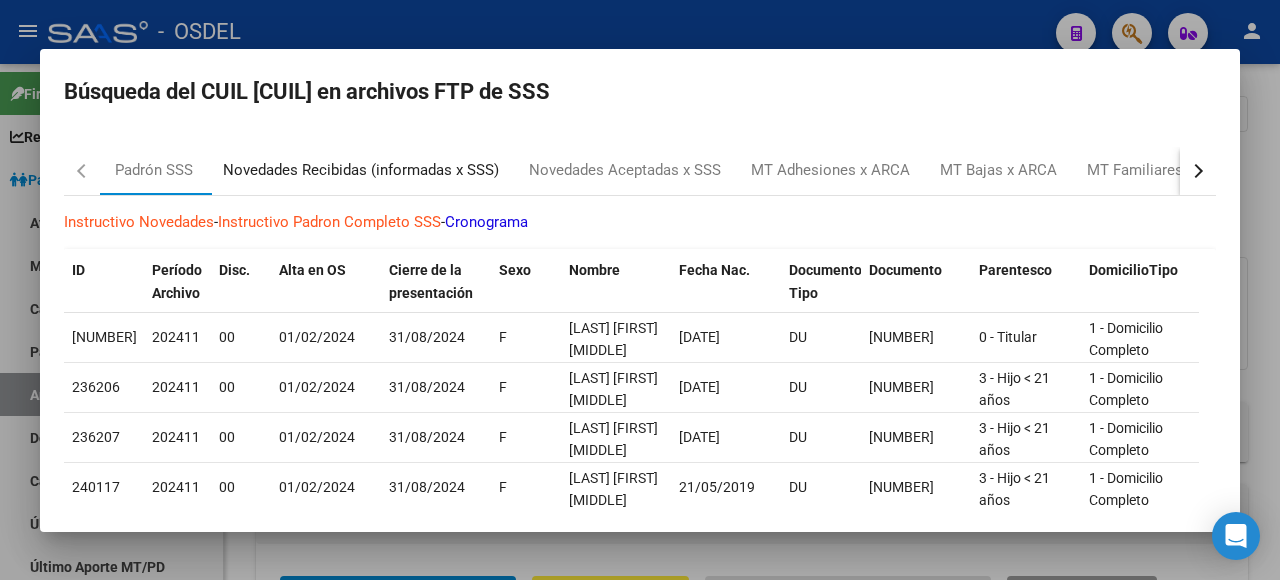 click on "Novedades Recibidas (informadas x SSS)" at bounding box center (361, 170) 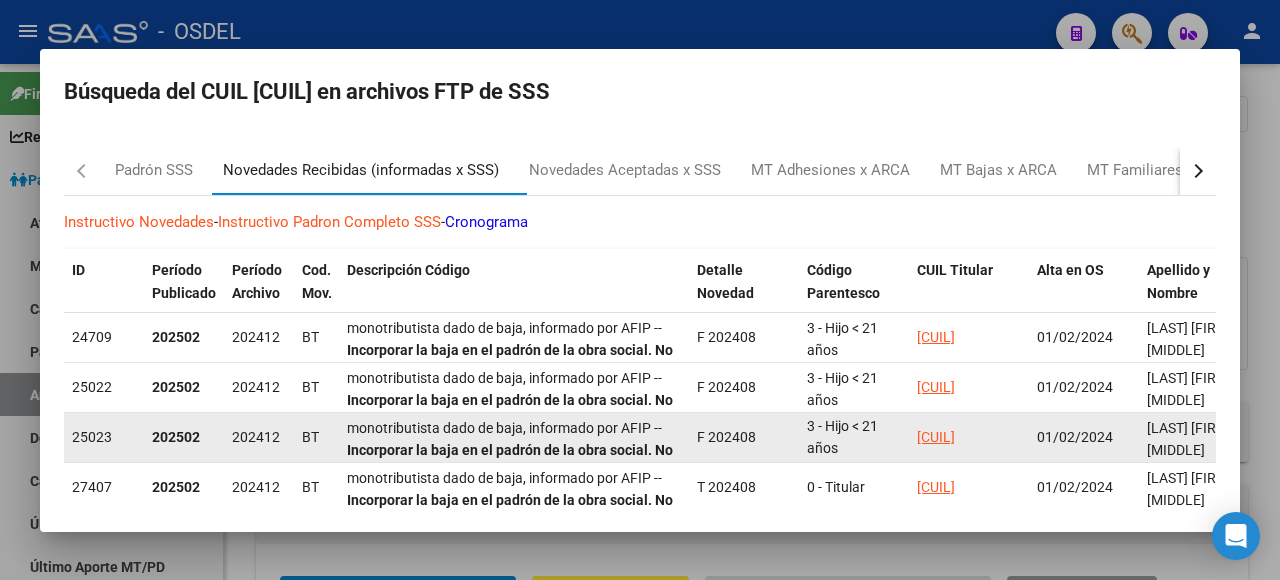 scroll, scrollTop: 3, scrollLeft: 0, axis: vertical 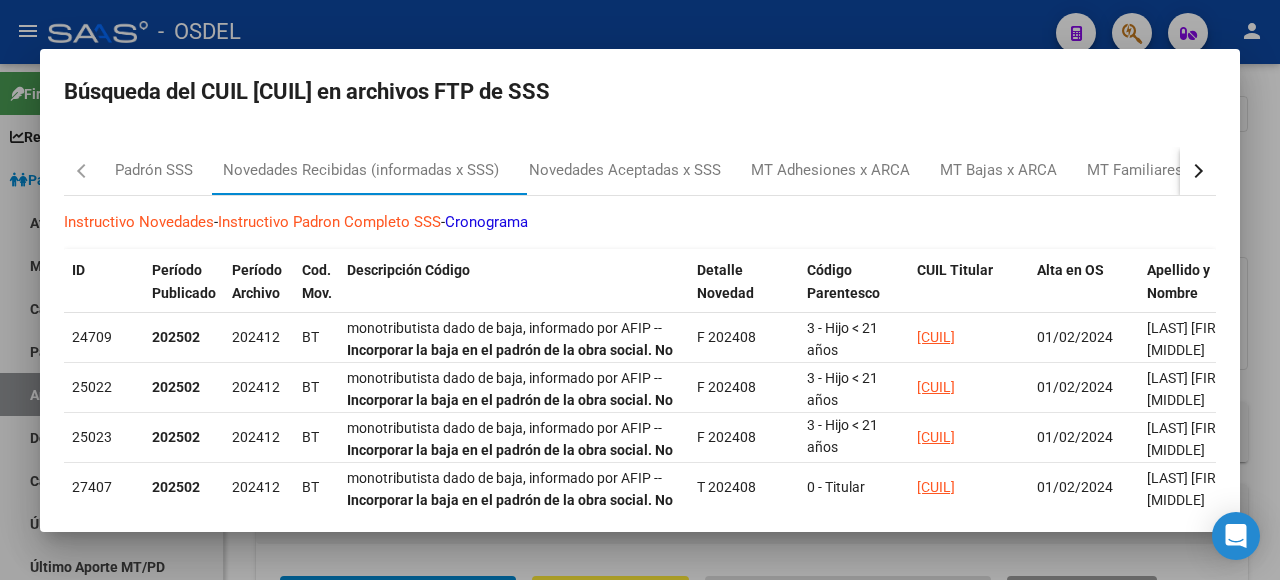click at bounding box center (640, 290) 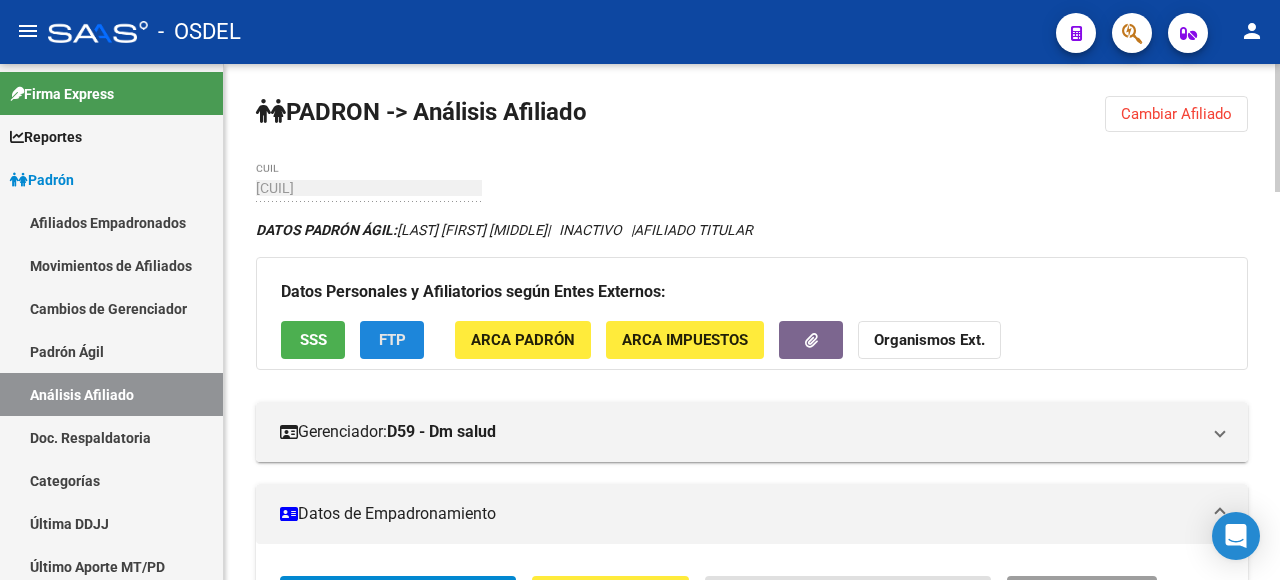 click on "FTP" 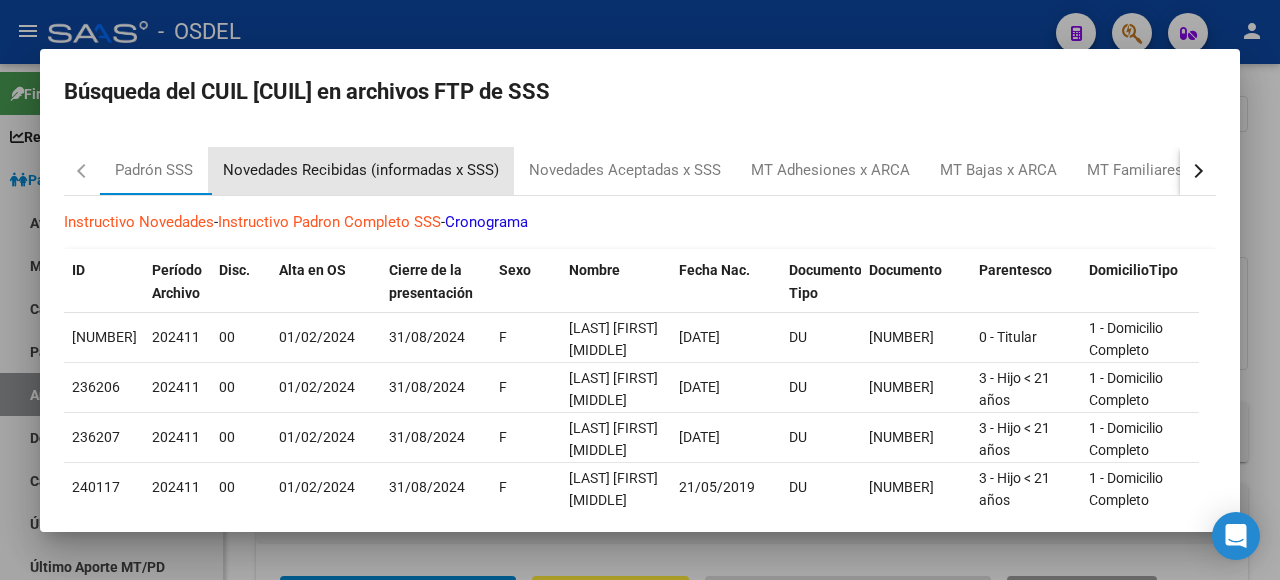 click on "Novedades Recibidas (informadas x SSS)" at bounding box center [361, 170] 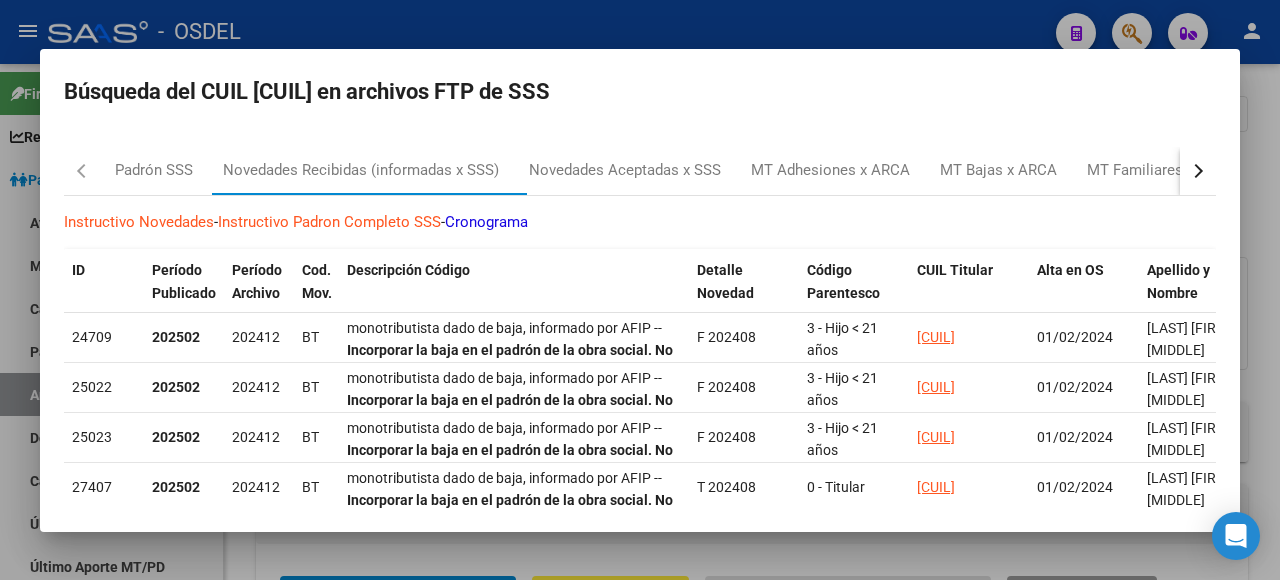 click at bounding box center (640, 290) 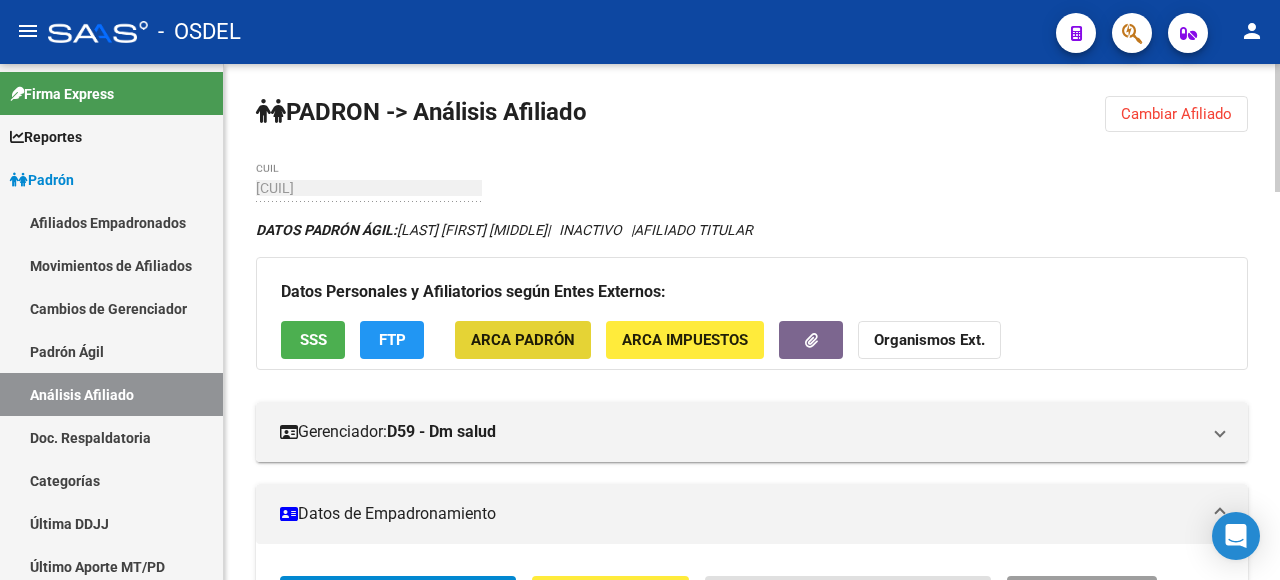click on "ARCA Padrón" 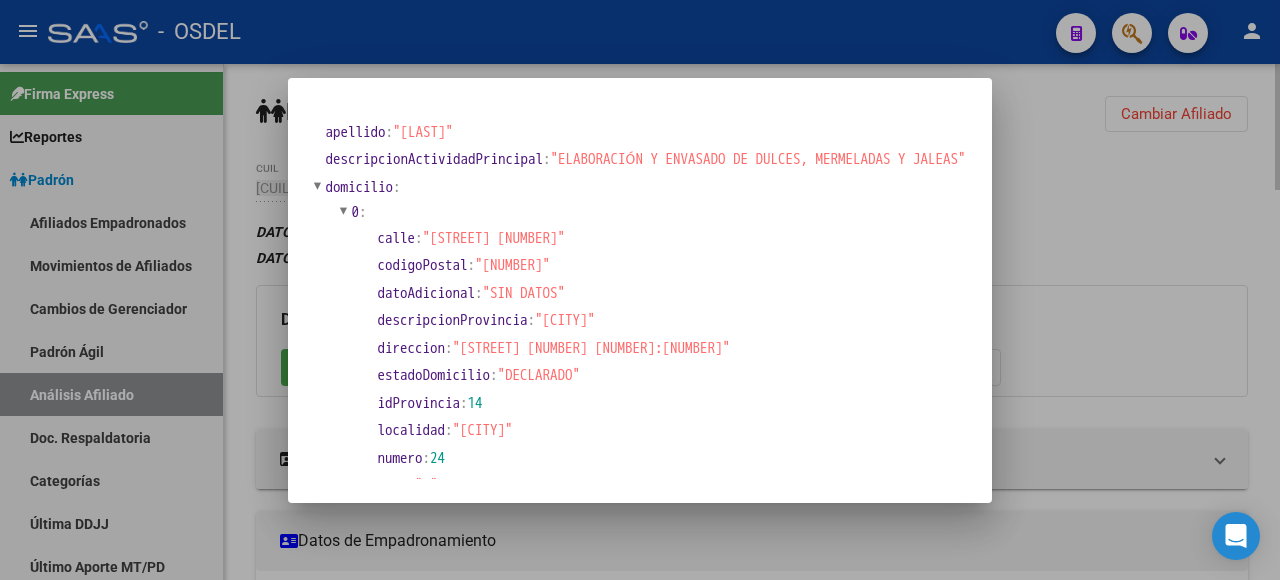 click at bounding box center (640, 290) 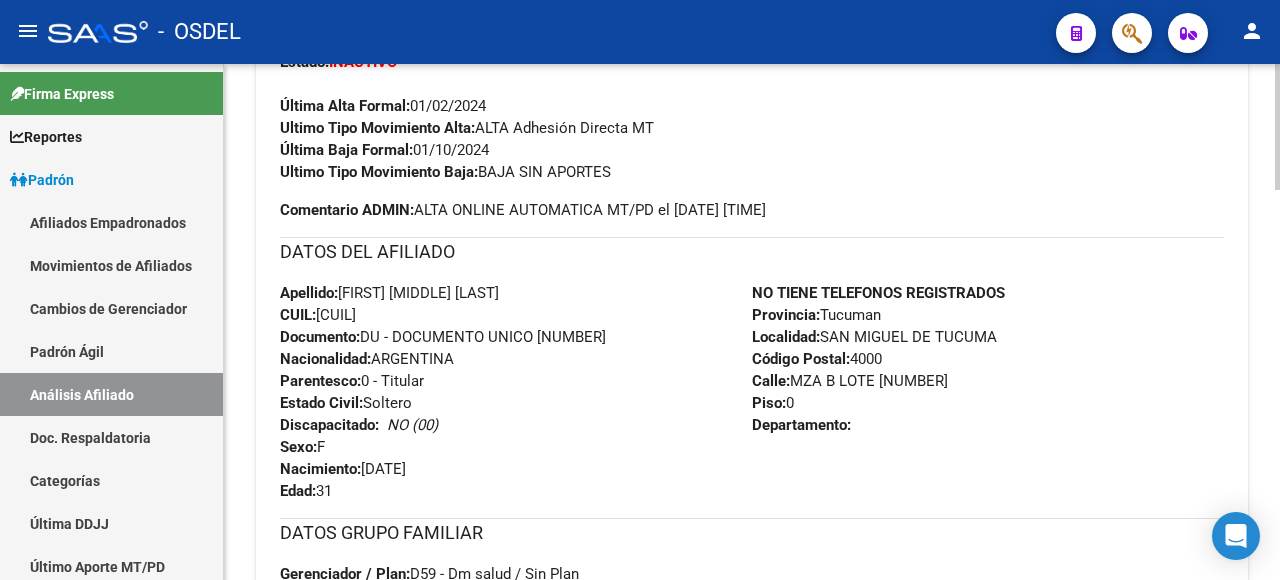 scroll, scrollTop: 600, scrollLeft: 0, axis: vertical 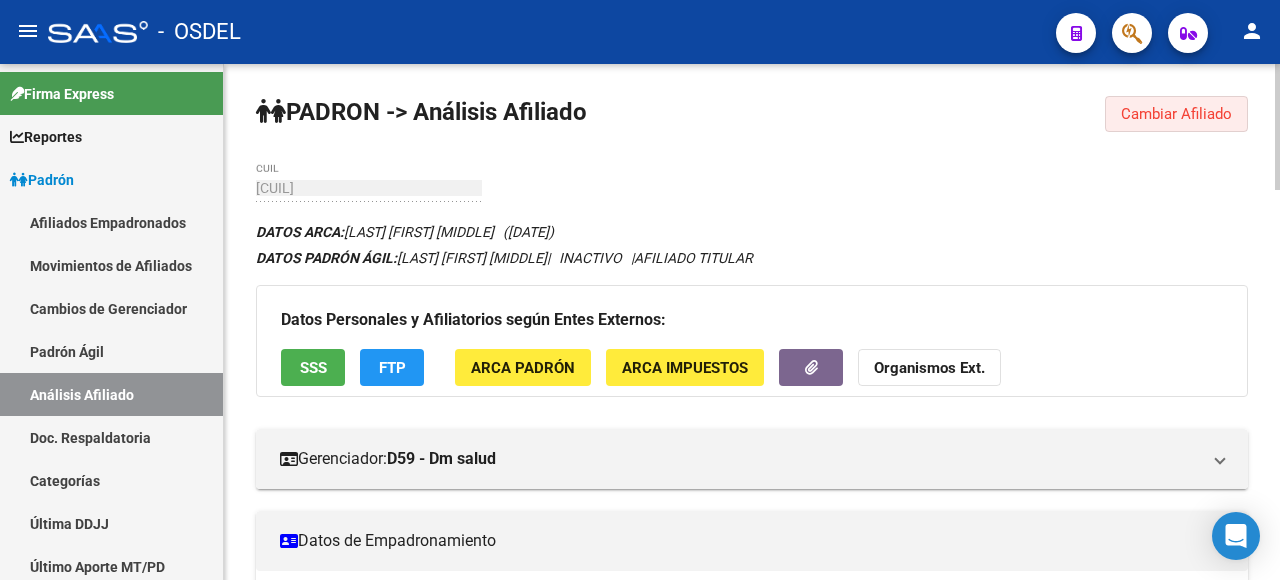 click on "Cambiar Afiliado" 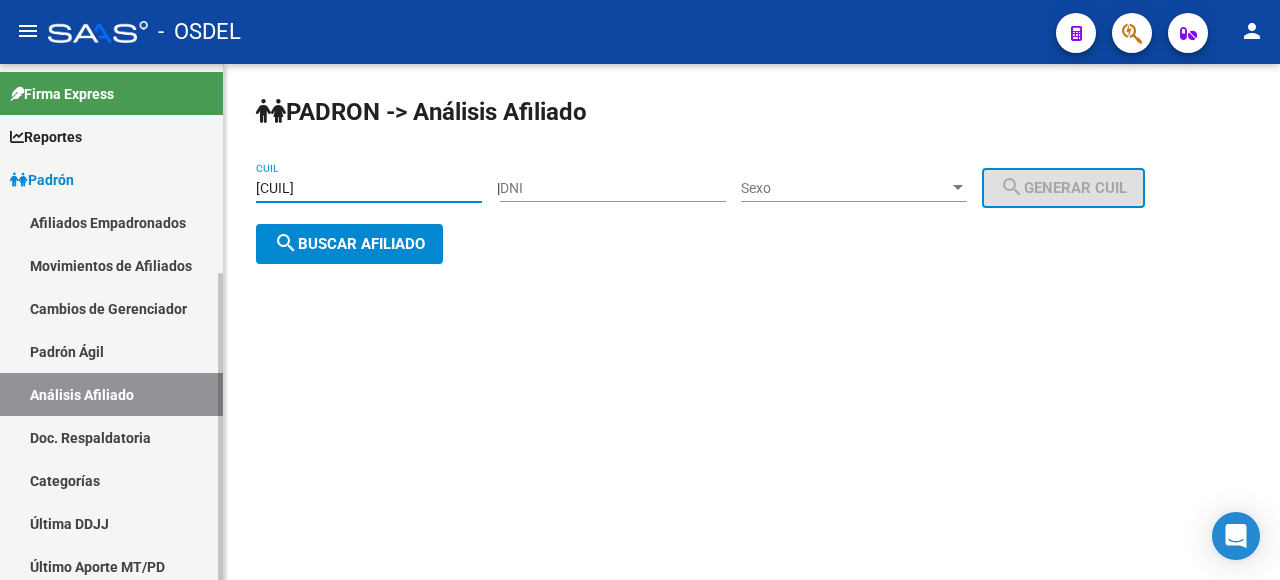 drag, startPoint x: 384, startPoint y: 192, endPoint x: 147, endPoint y: 226, distance: 239.42639 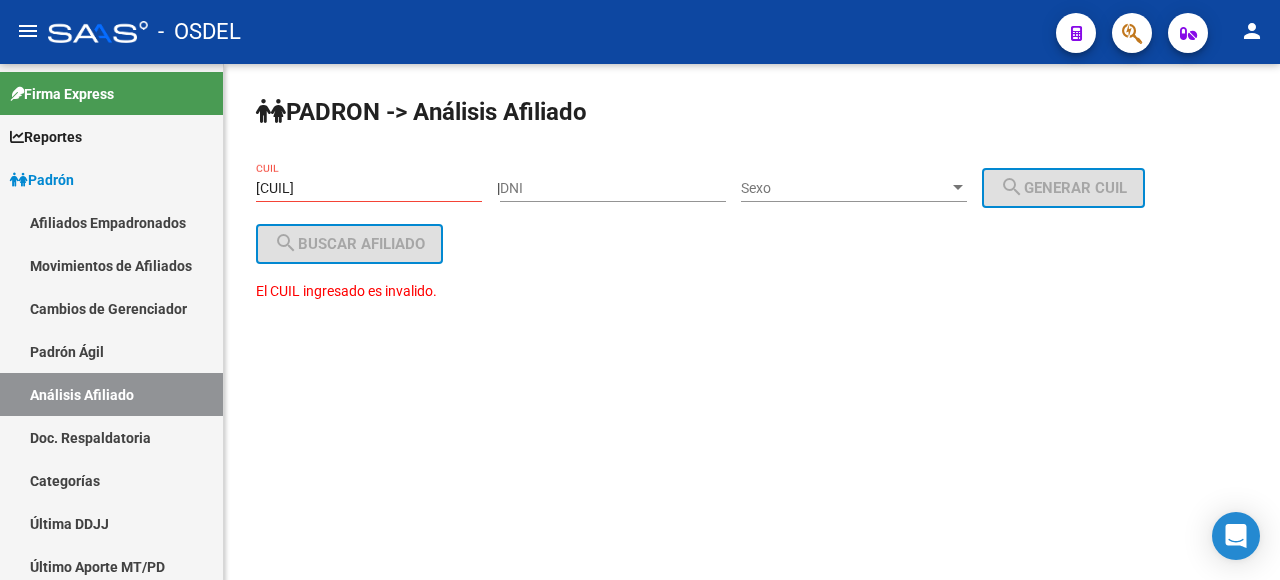 click on "El CUIL ingresado es invalido." 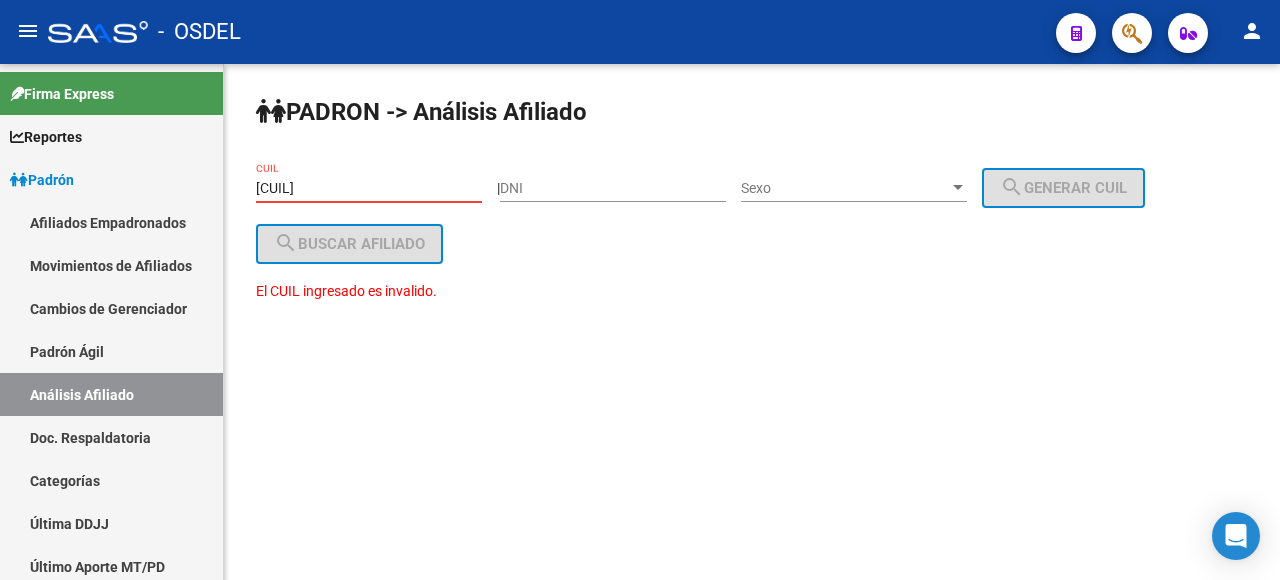 click on "[CUIL]" at bounding box center [369, 188] 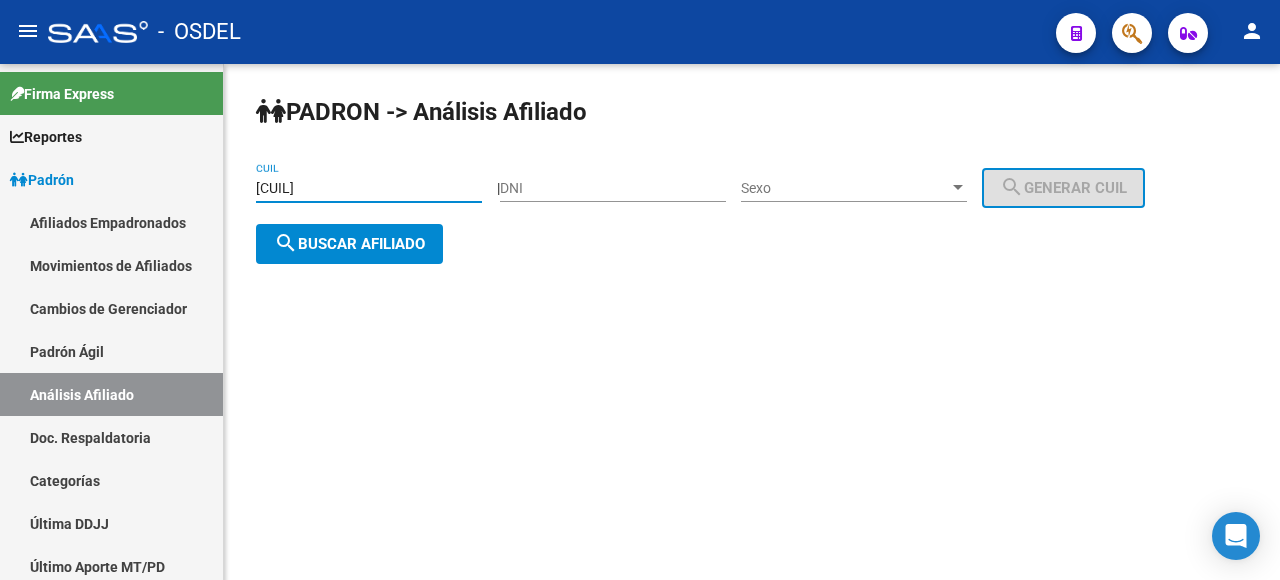 click on "search  Buscar afiliado" 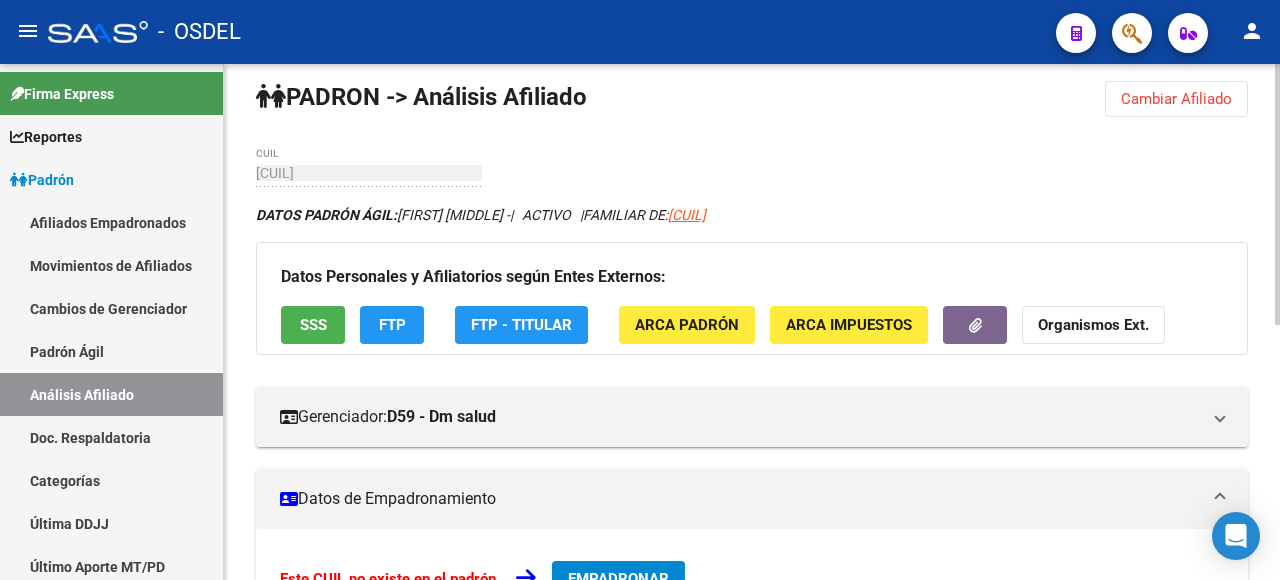 scroll, scrollTop: 0, scrollLeft: 0, axis: both 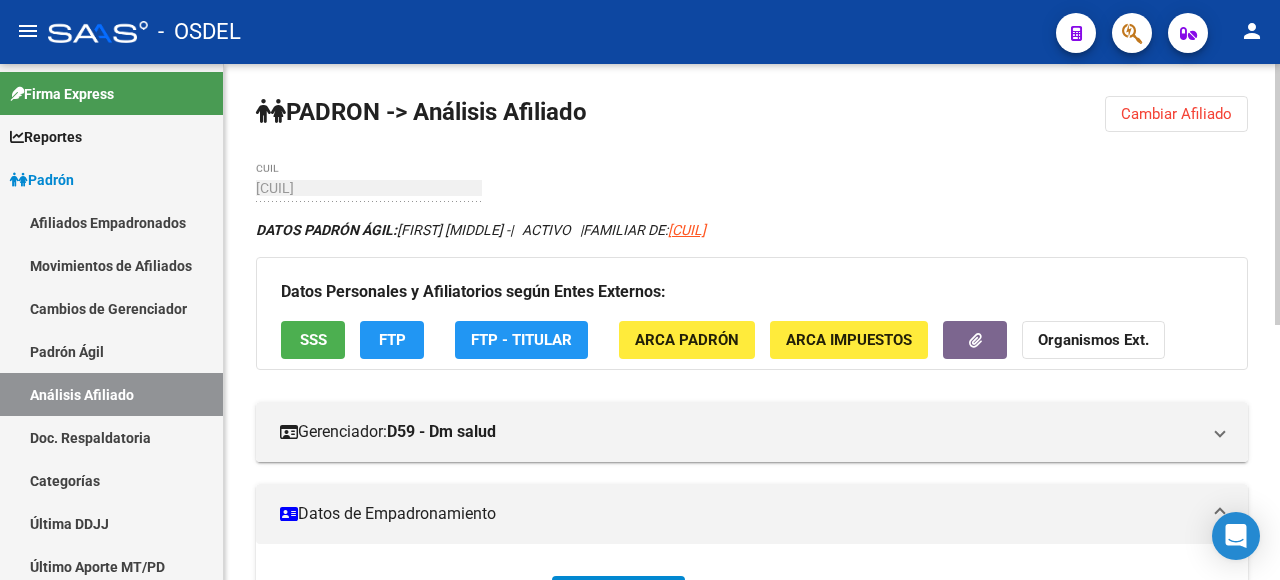 click on "SSS" 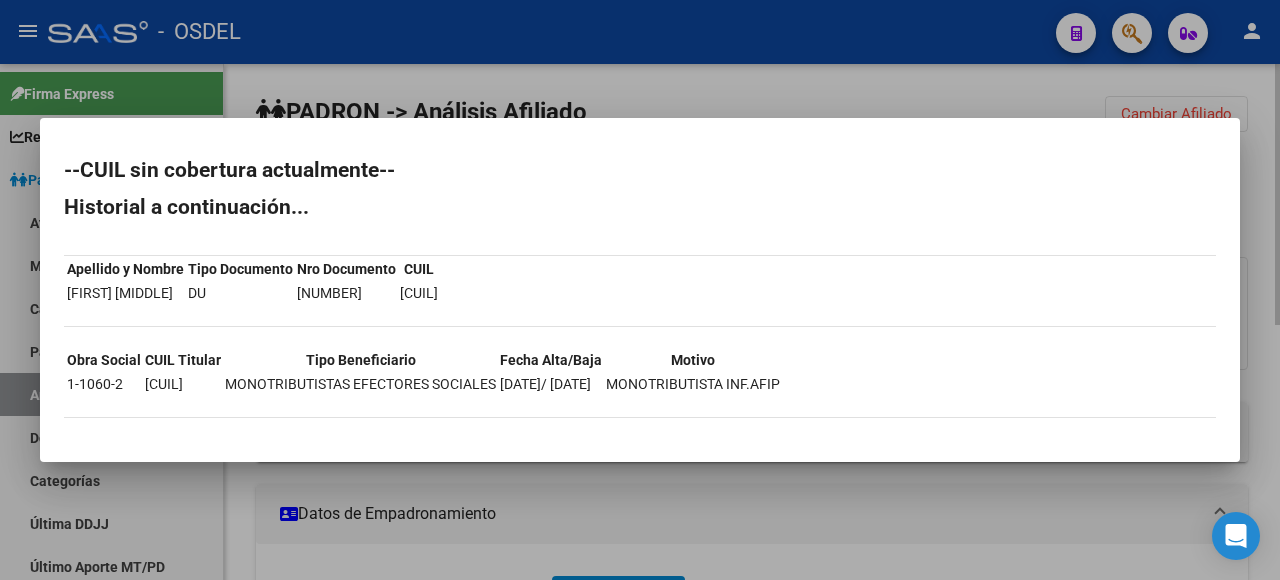 click at bounding box center [640, 290] 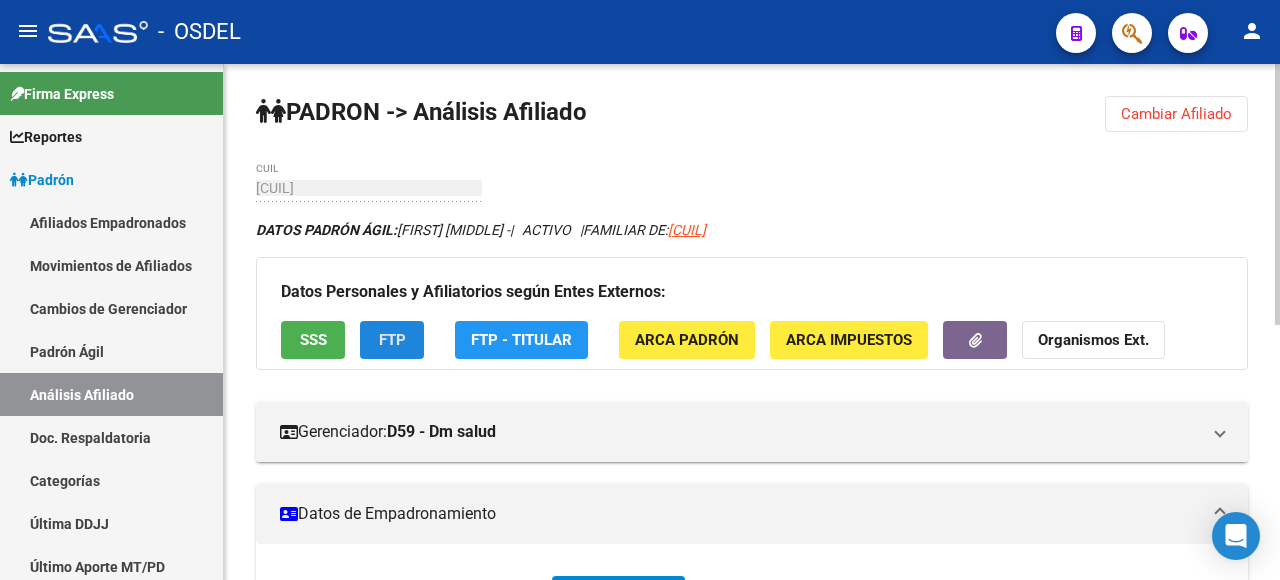 click on "FTP" 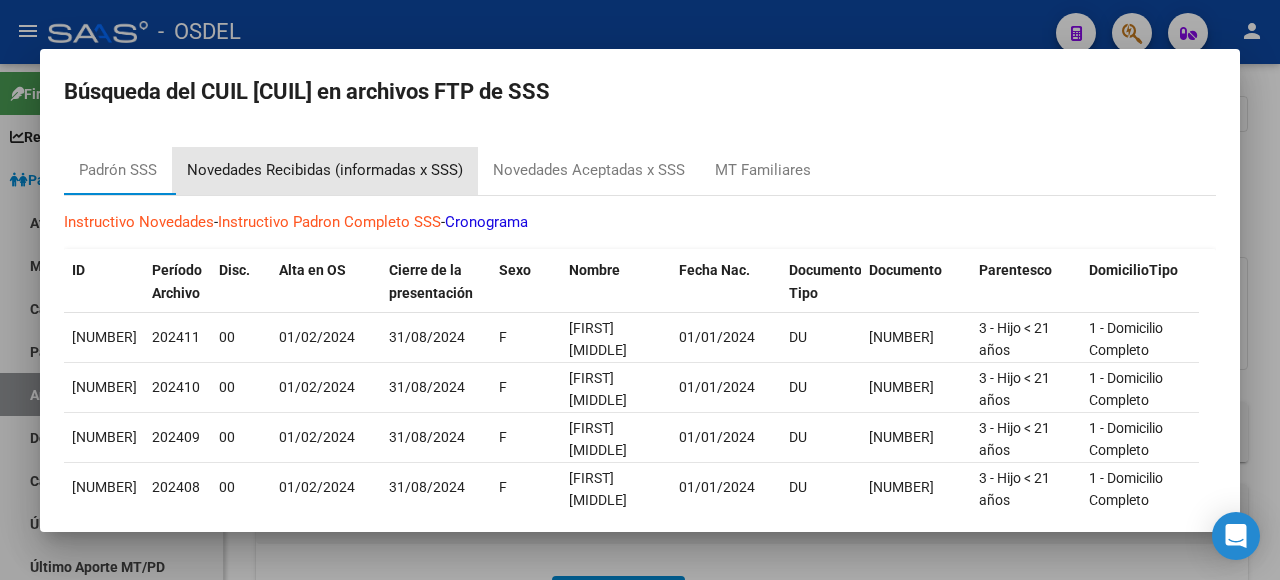 click on "Novedades Recibidas (informadas x SSS)" at bounding box center [325, 170] 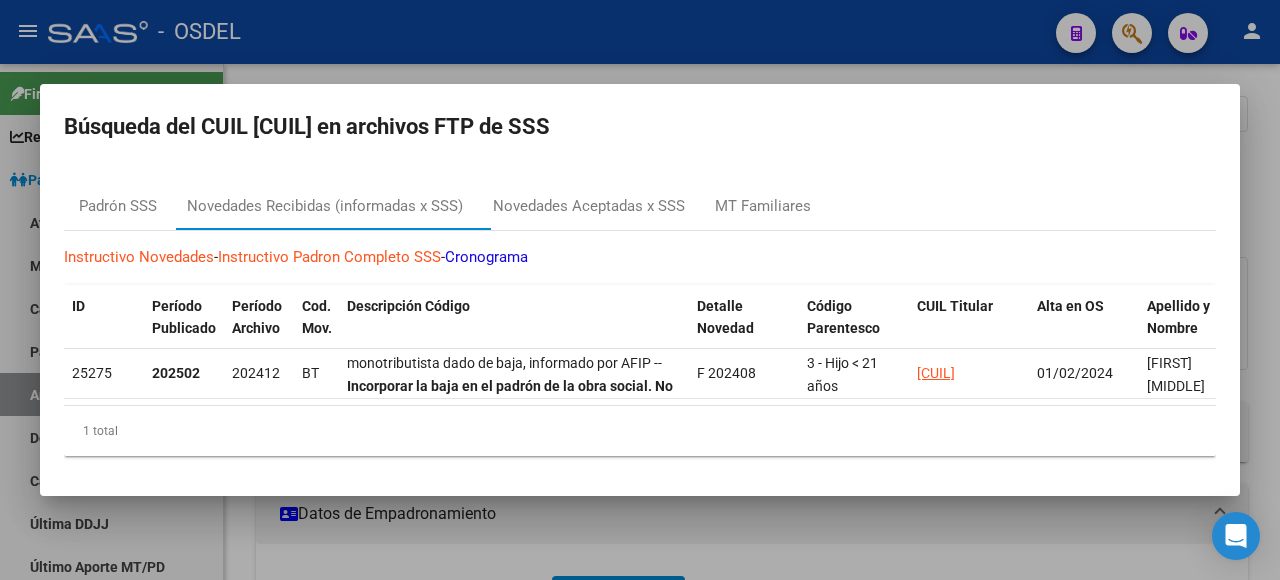 click on "Instructivo Novedades  -  Instructivo Padron Completo SSS  -  Cronograma ID Período Publicado Período Archivo Cod. Mov. Descripción Código Detalle Novedad Código Parentesco CUIL Titular Alta en OS Apellido y Nombre Disc. Cierre presentación Fecha Nac. Documento Estado Civil Departamento Localidad Calle Nro Puerta Teléfono Nacionalidad CUIT Empleador Situacion Revista Tit. Tipo Beneficiario Tit. [NUMBER] [NUMBER] [DATE] BT   monotributista dado de baja, informado por AFIP  --  Incorporar la baja en el padrón de la obra social. No informar a la SSSALUD  -- T + PERIODO DE BAJA  para titulares. F + PERIODO DE BAJA para familiares  F [DATE]   3 - Hijo < 21 años  [CUIL] [DATE]  [FIRST] [MIDDLE]               00  [DATE] [DATE] DU: [NUMBER]  1 - Soltero        [CITY] [STATE] B LOTE [NUMBER]             [NUMBER]                        12 - ARGENTINA [CUIL] [NUMBER] - No se conoce situación de revista  07 - MONOTR. SOCIALES  1 total   1" at bounding box center [640, 351] 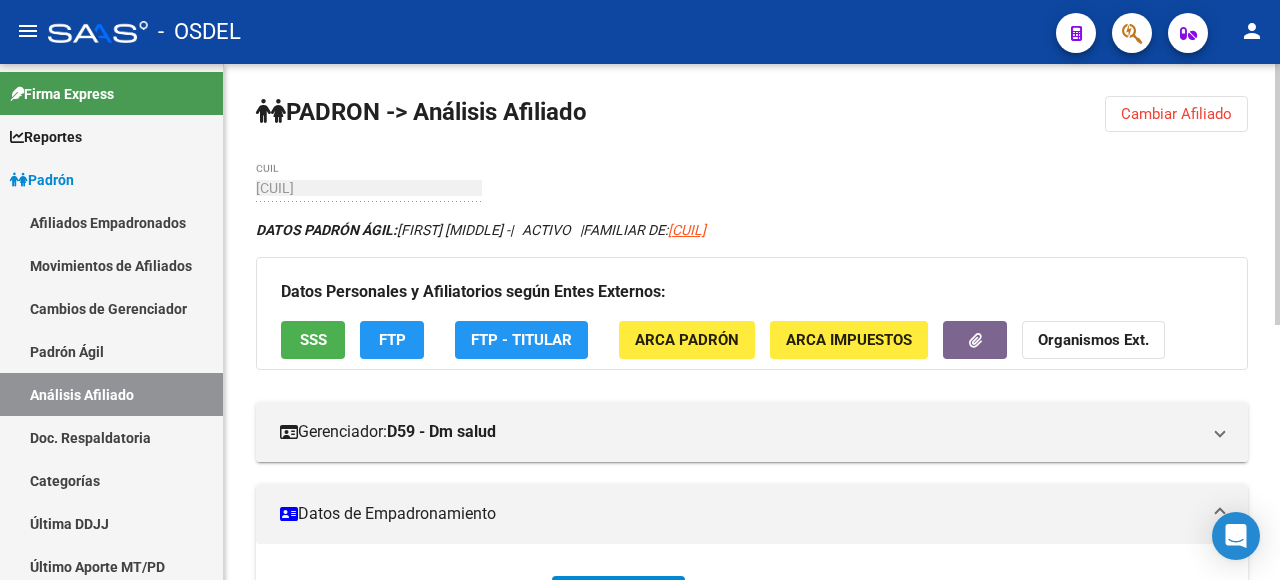 click on "PADRON -> Análisis Afiliado  Cambiar Afiliado
[CUIL] CUIL DATOS PADRÓN ÁGIL:  [FIRST] [MIDDLE]             -     |   ACTIVO   |     FAMILIAR DE:  [CUIL] Datos Personales y Afiliatorios según Entes Externos: SSS FTP  FTP - Titular ARCA Padrón ARCA Impuestos Organismos Ext.    Gerenciador:      D59 - Dm salud Atención telefónica: Atención emergencias: Otros Datos Útiles:    Datos de Empadronamiento  Este CUIL no existe en el padrón.   EMPADRONAR
Aunque no esté empadronado usted puede saber información de aportes, deudas, FTP, consulta a la super y demás herramientas que posee SAAS.   Información Prestacional:       SUR / SURGE / INTEGR.    Sin Certificado Discapacidad    Not. Internacion / Censo Hosp.  Prestaciones Auditadas     Aportes y Contribuciones del Afiliado: [CUIL] Hemos buscado el CUIL - [CUIL] - y el mismo no existe en nuestra información procesada de aportes y contribuciones  El mismo fue buscado en:  Percibidos de Aportes Detallado" 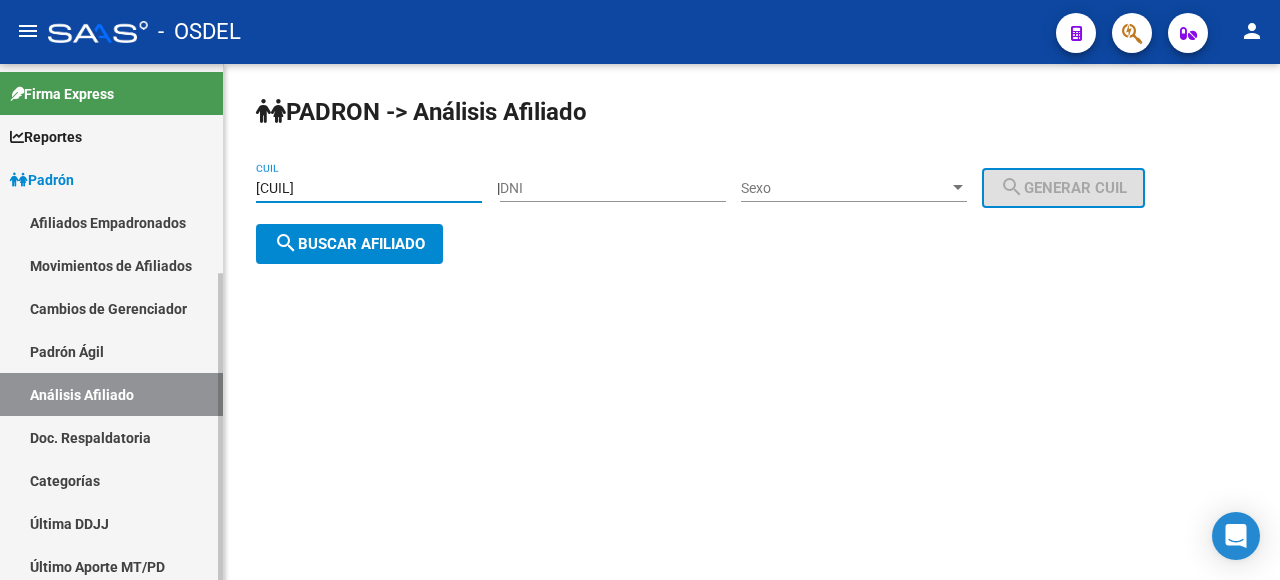 drag, startPoint x: 383, startPoint y: 192, endPoint x: 150, endPoint y: 194, distance: 233.00859 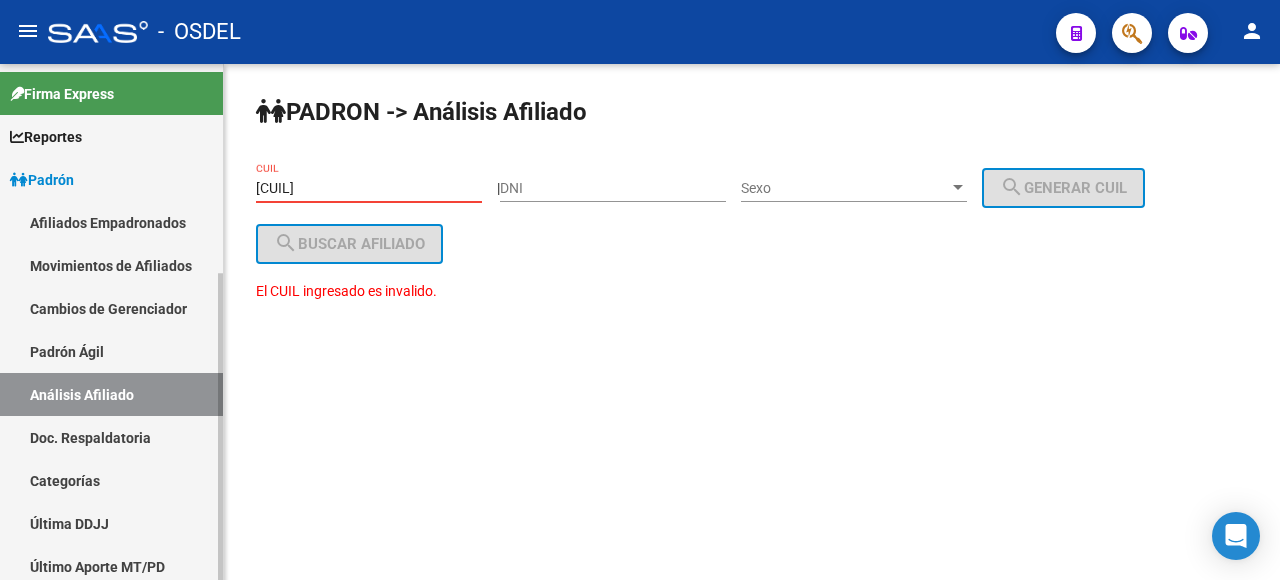 type on "[CUIL]" 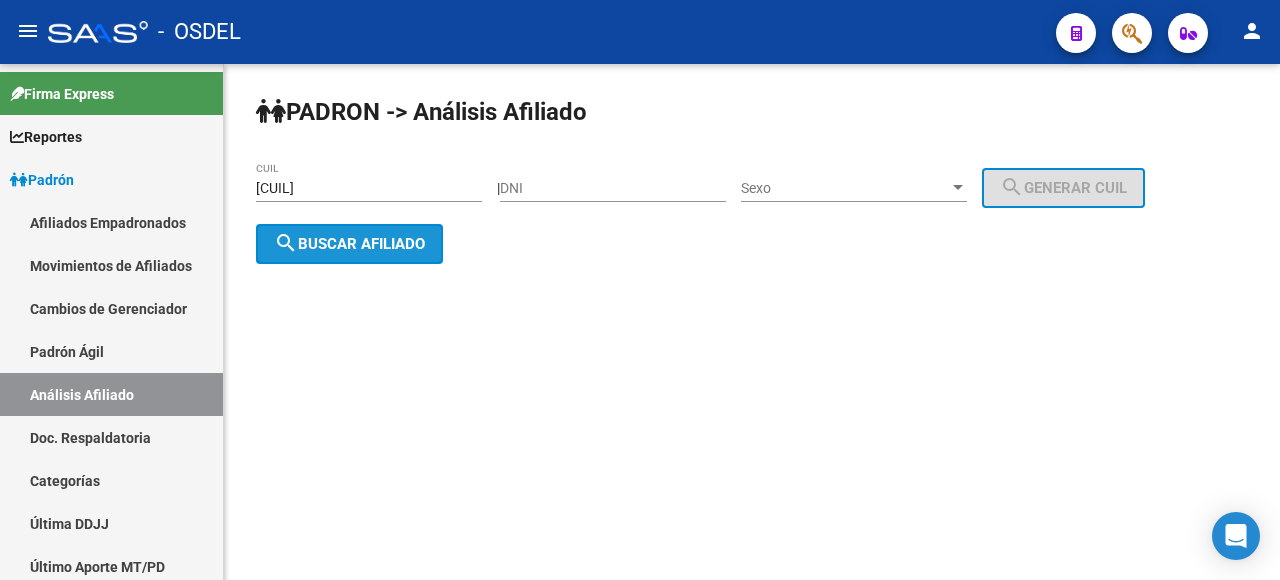 click on "search  Buscar afiliado" 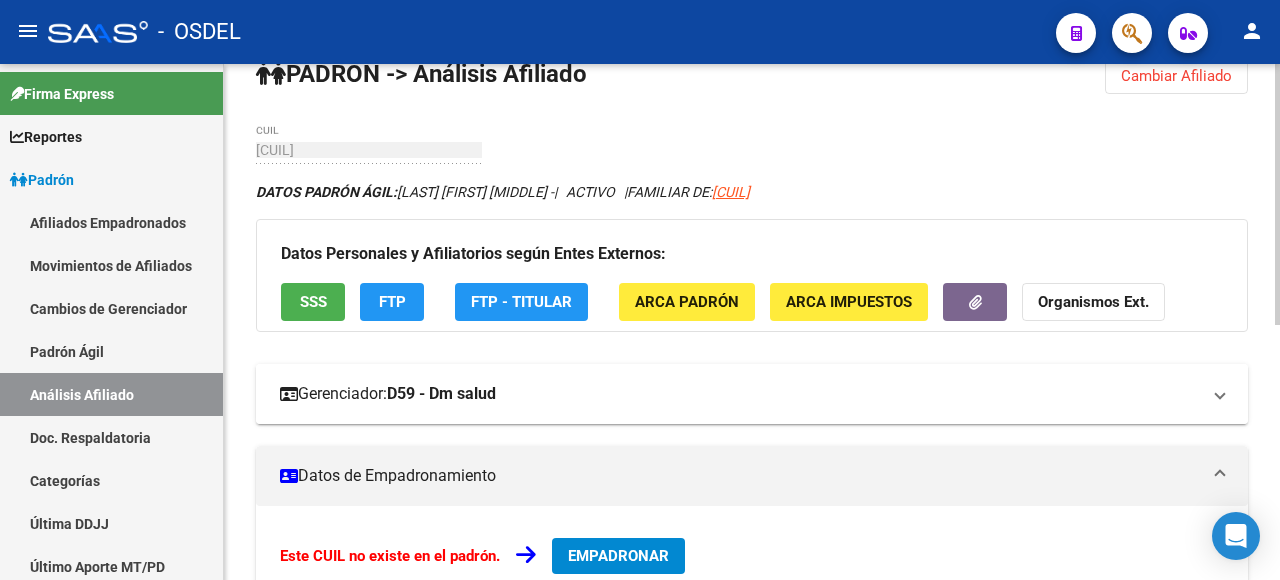 scroll, scrollTop: 0, scrollLeft: 0, axis: both 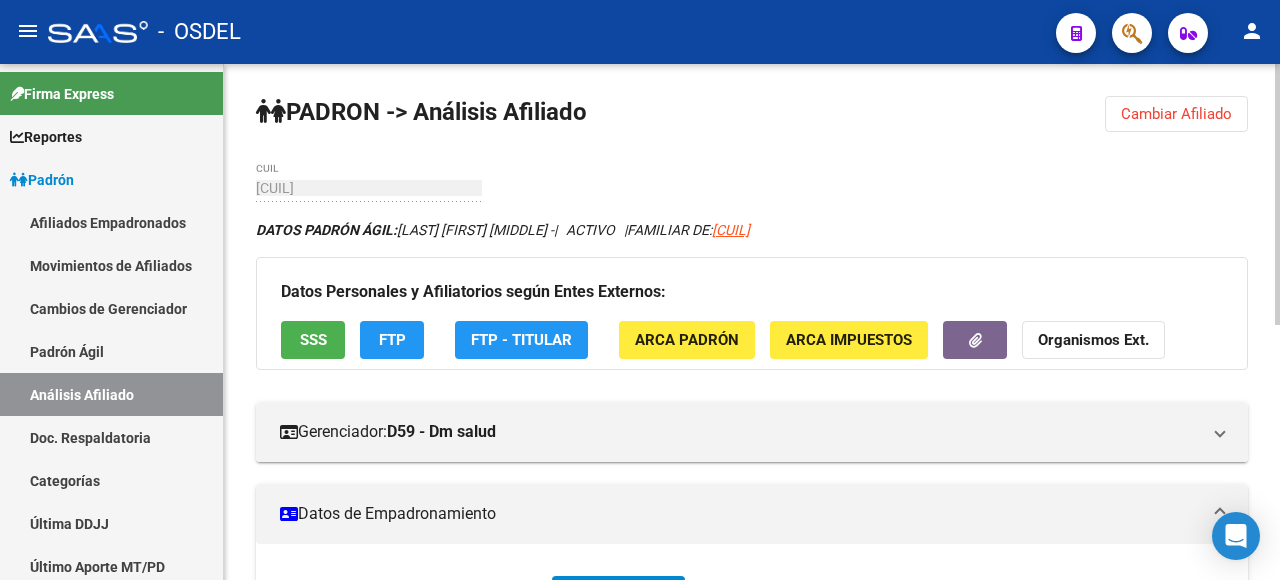 click on "FTP" 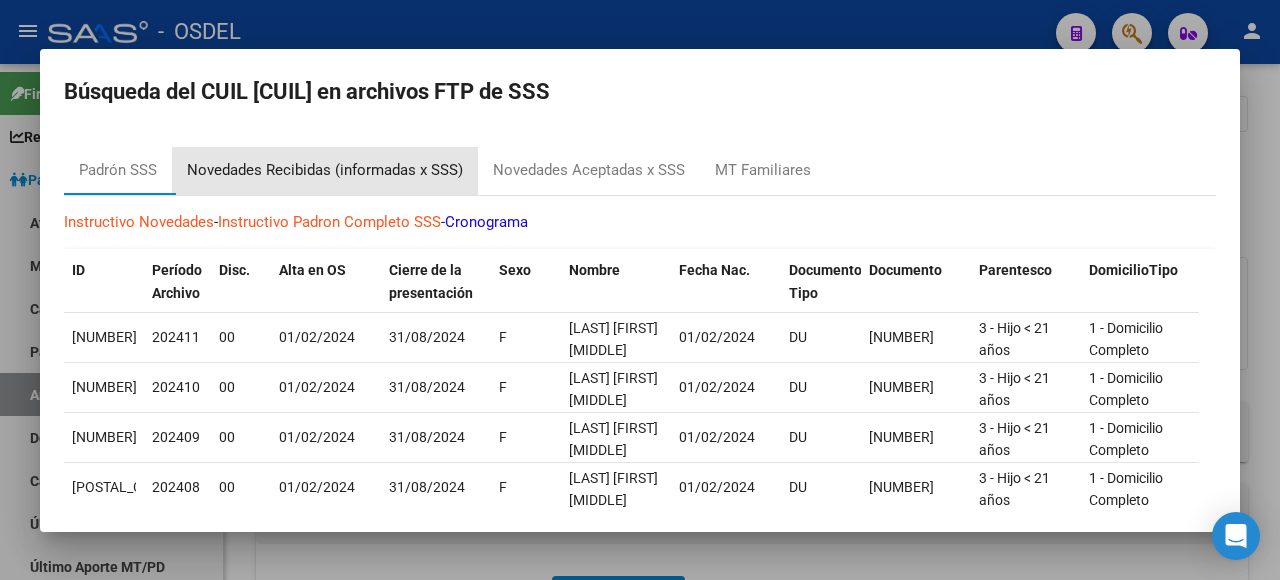 click on "Novedades Recibidas (informadas x SSS)" at bounding box center [325, 170] 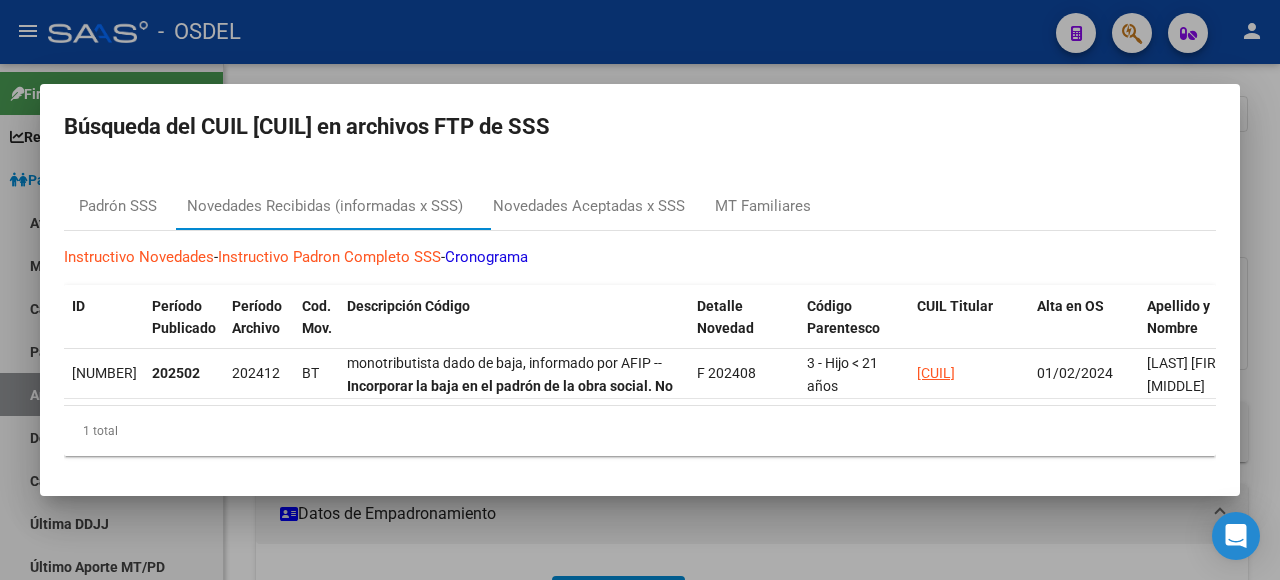 click at bounding box center [640, 290] 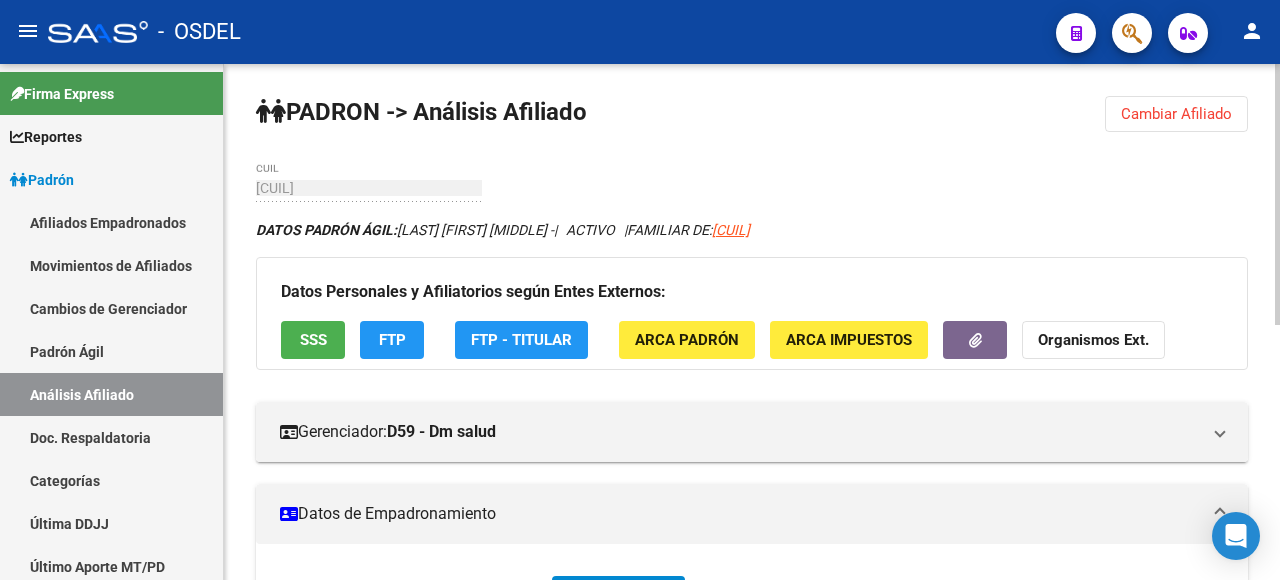 click on "Cambiar Afiliado" 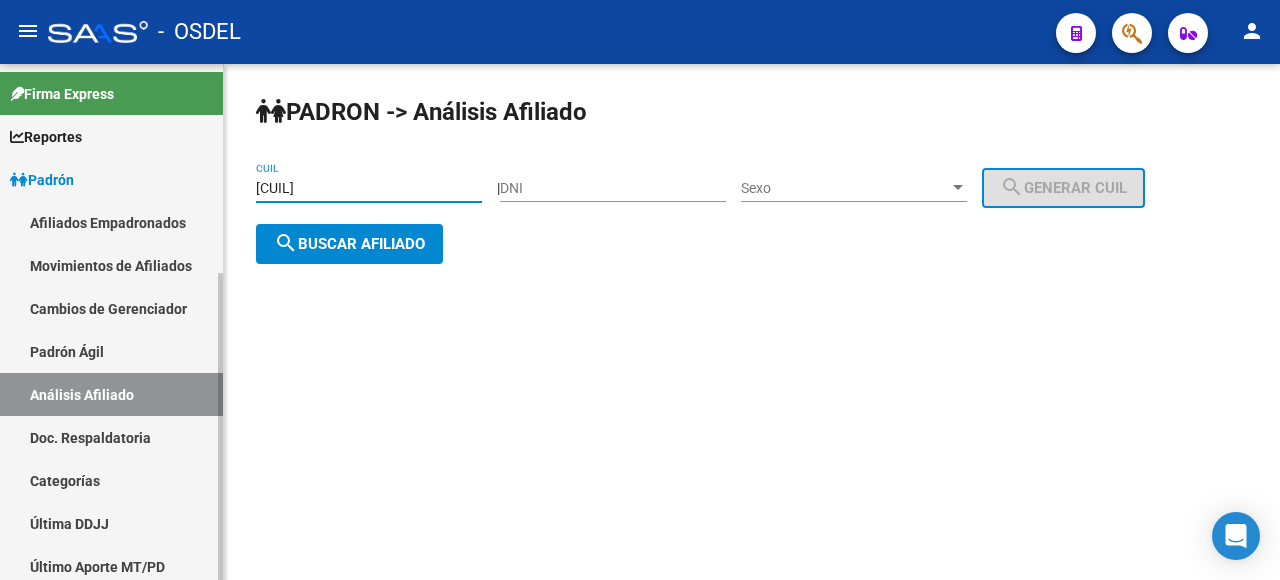 drag, startPoint x: 369, startPoint y: 182, endPoint x: 184, endPoint y: 174, distance: 185.1729 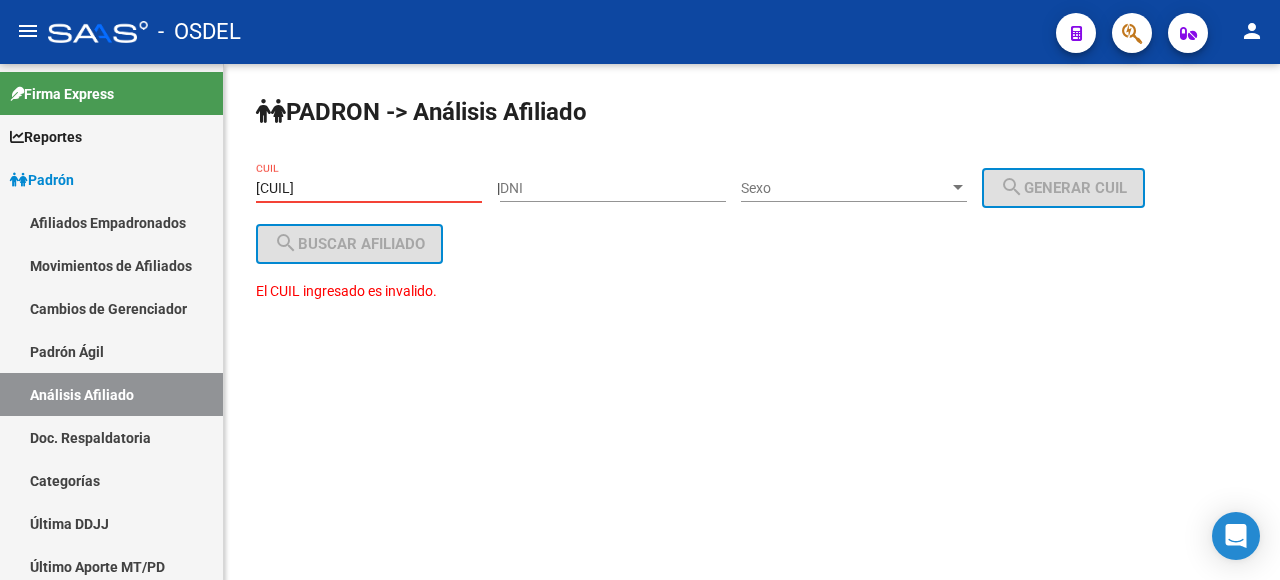 type on "[CUIL]" 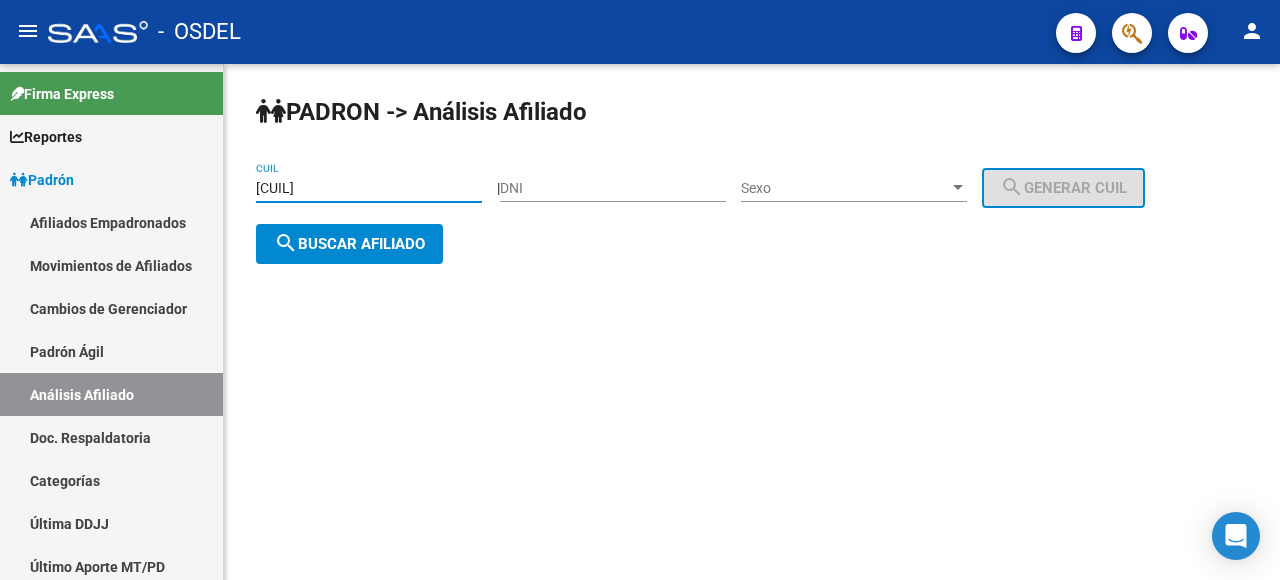 click on "search  Buscar afiliado" 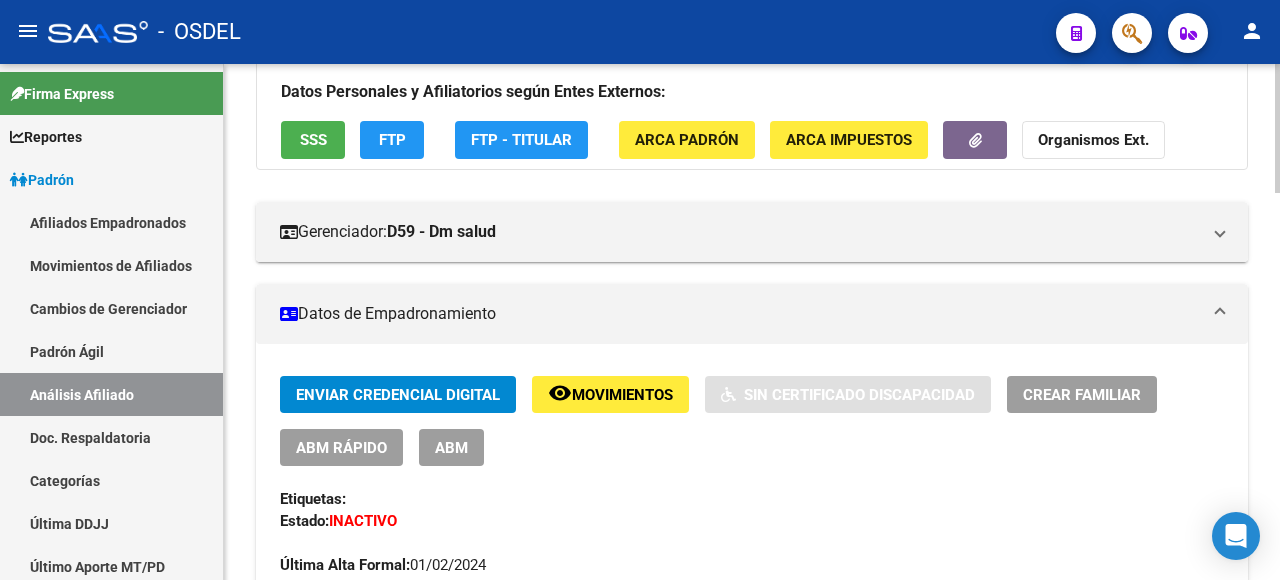 scroll, scrollTop: 100, scrollLeft: 0, axis: vertical 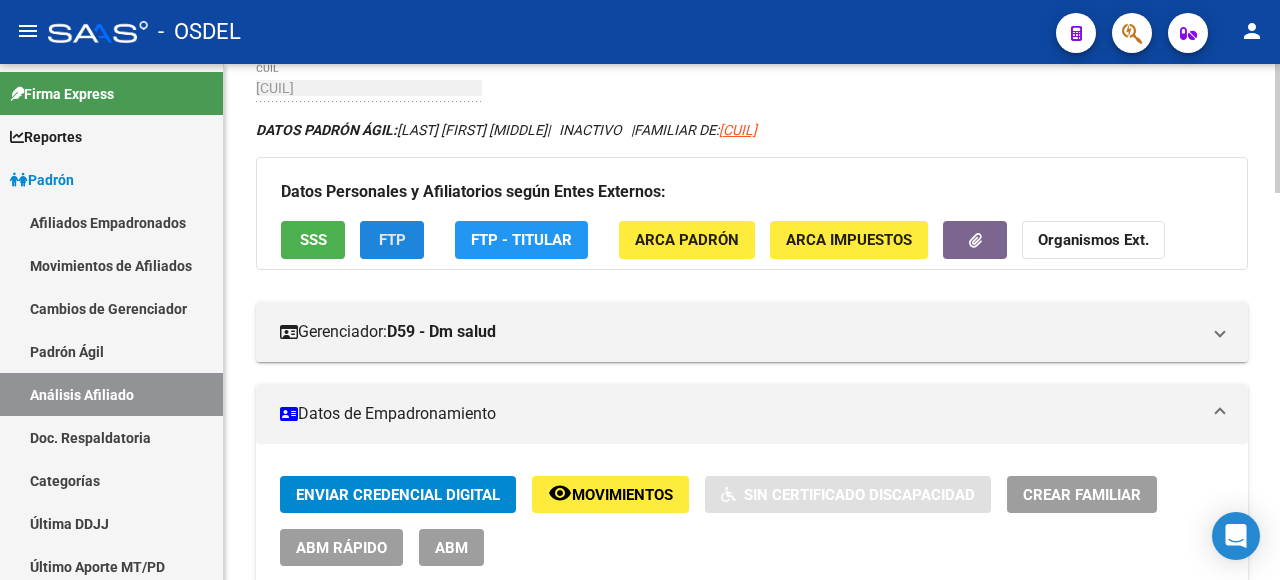 click on "FTP" 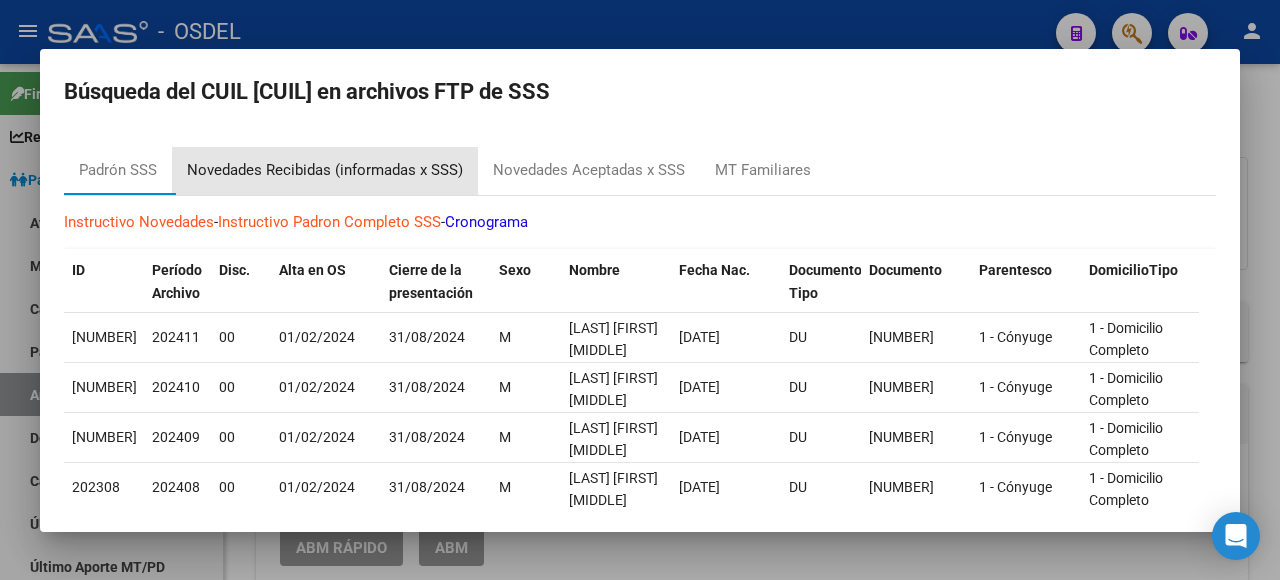 click on "Novedades Recibidas (informadas x SSS)" at bounding box center (325, 170) 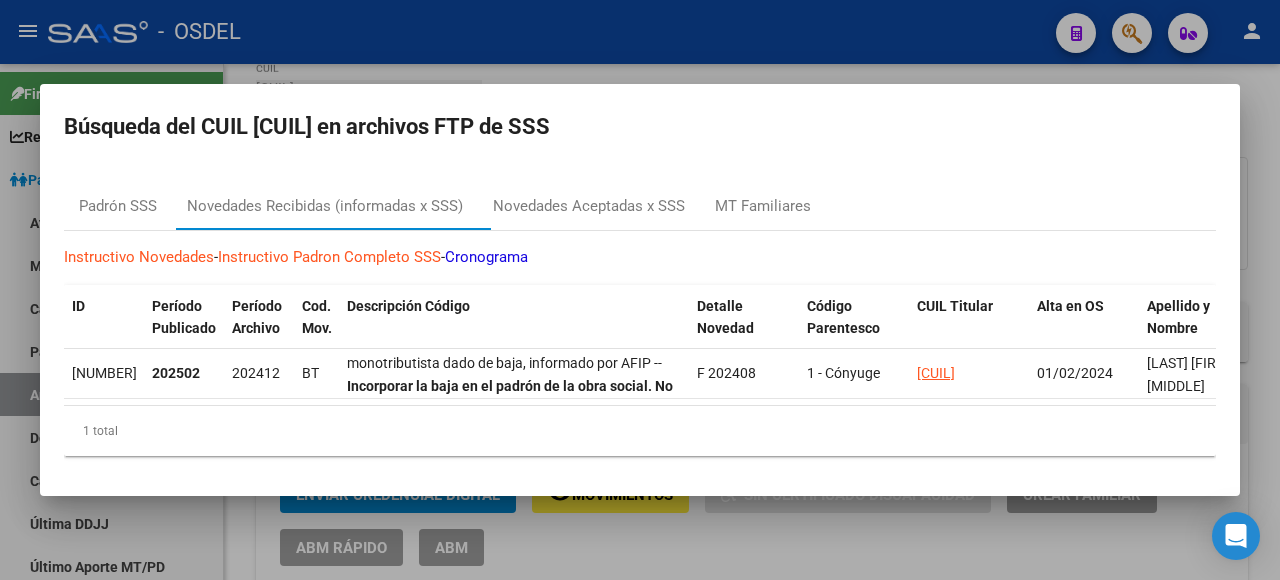 click at bounding box center (640, 290) 